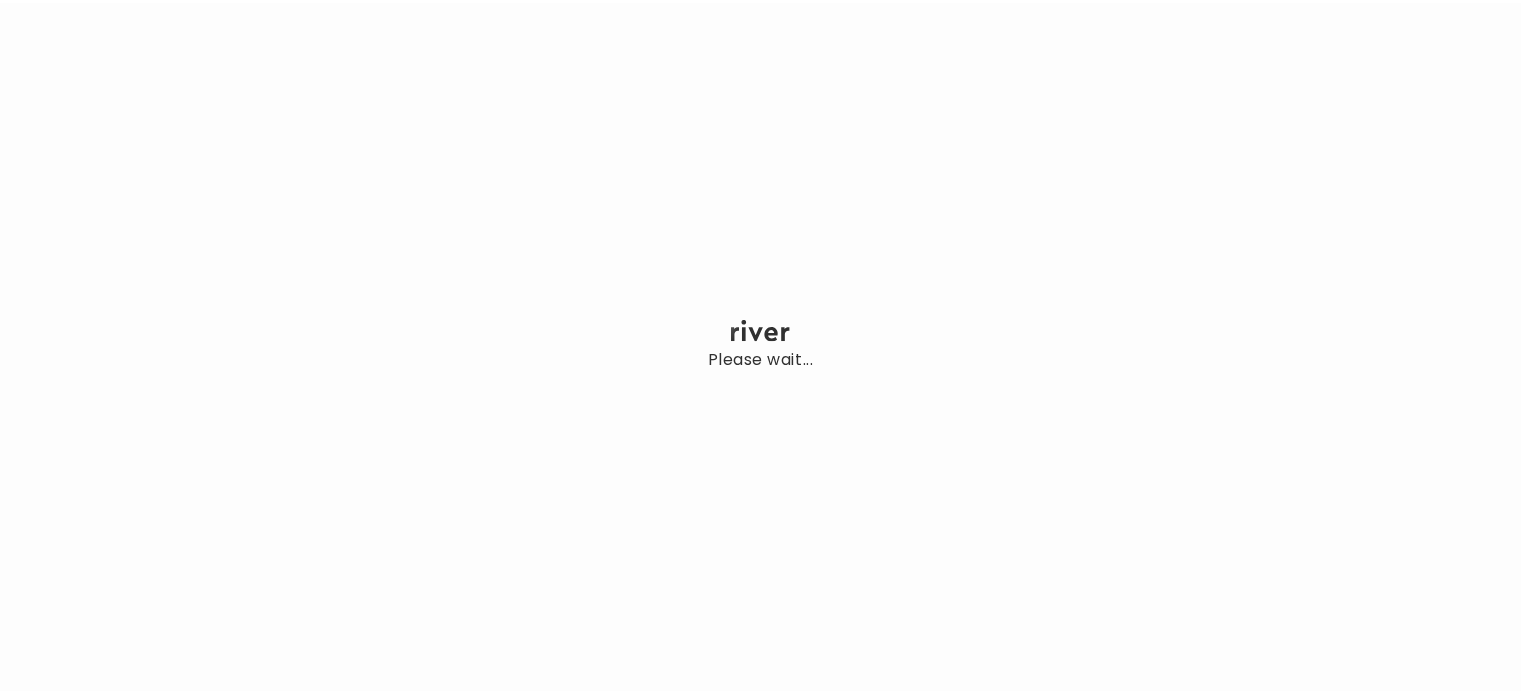 scroll, scrollTop: 0, scrollLeft: 0, axis: both 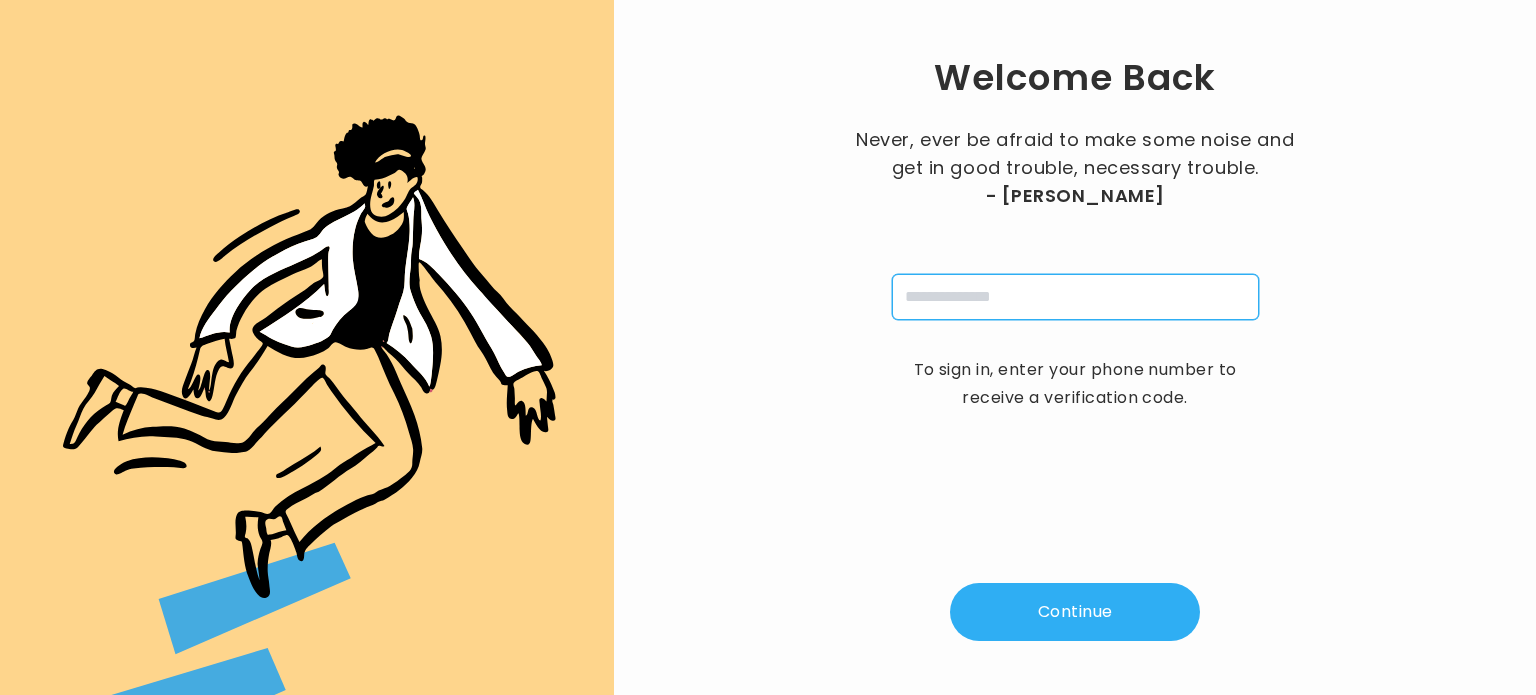 click at bounding box center [1075, 297] 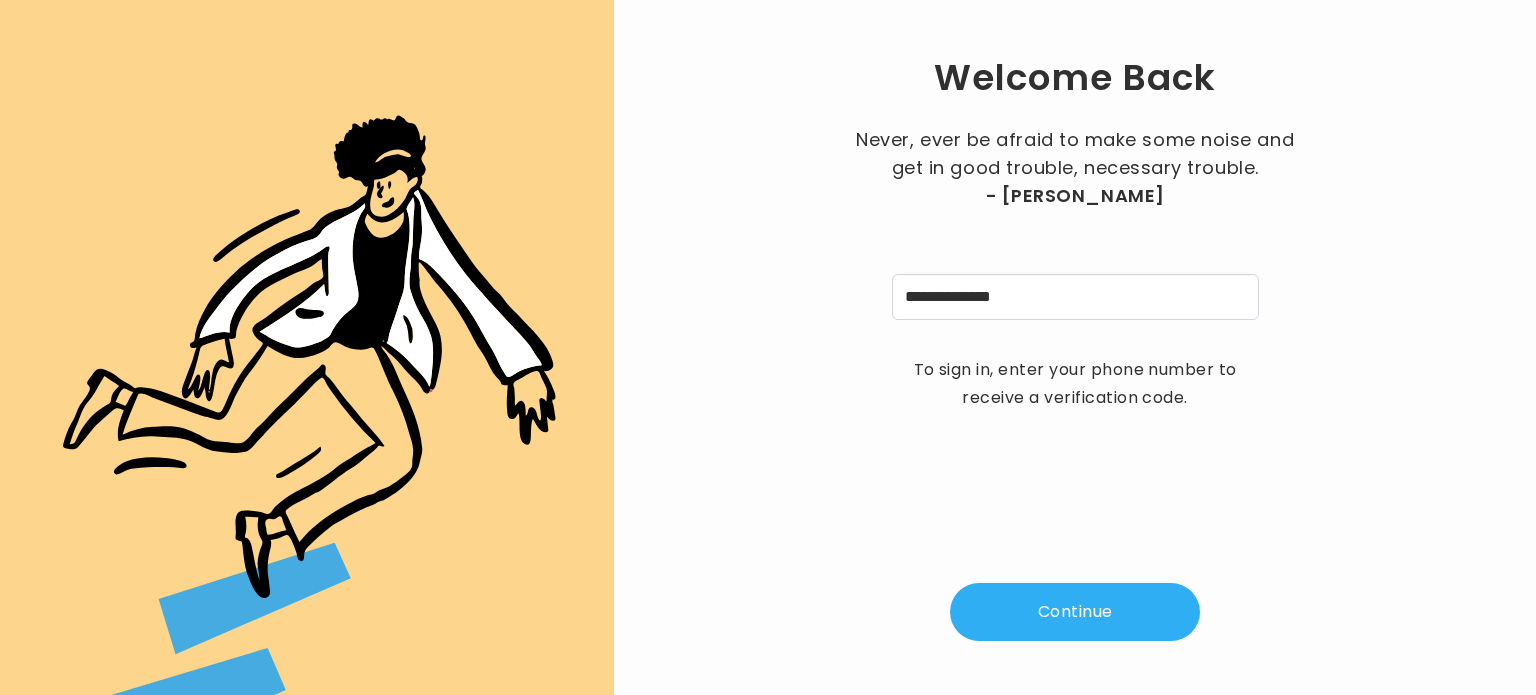 click on "Continue" at bounding box center [1075, 612] 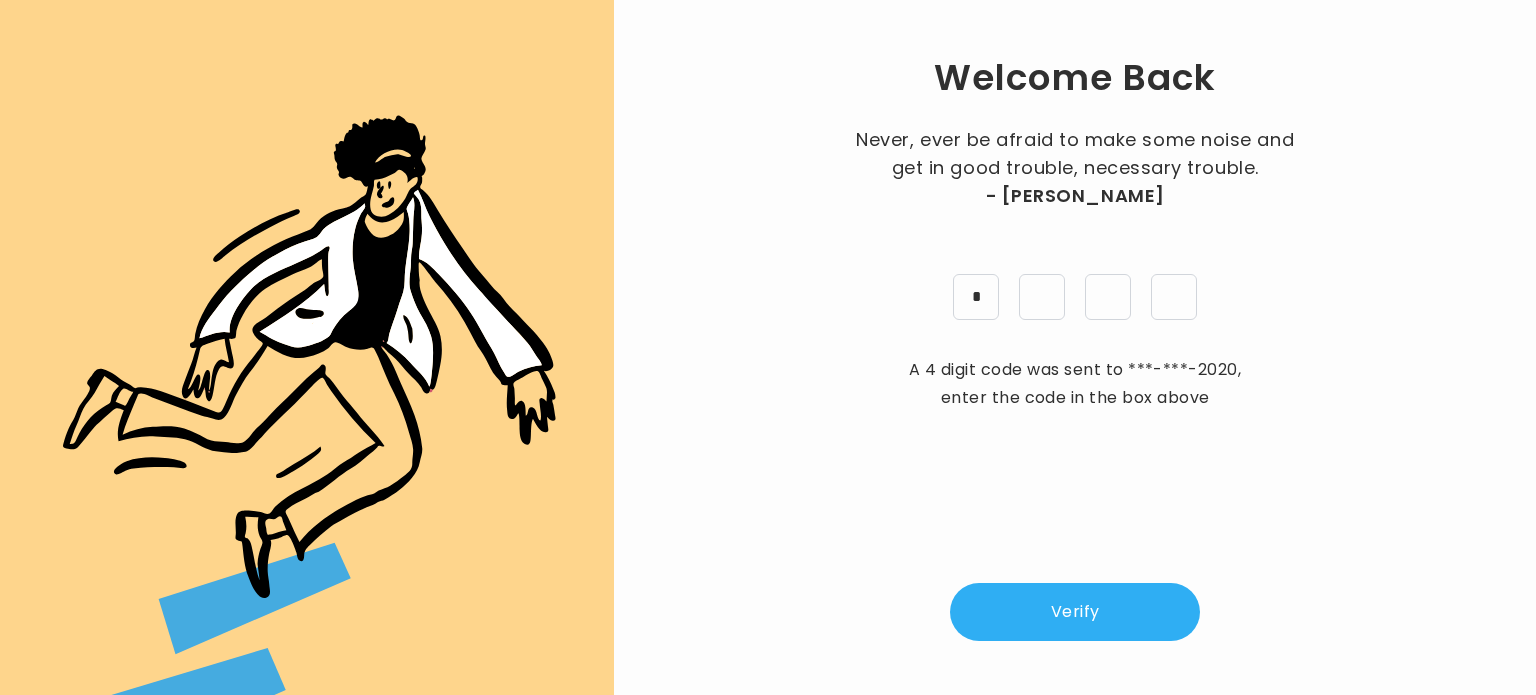 type on "*" 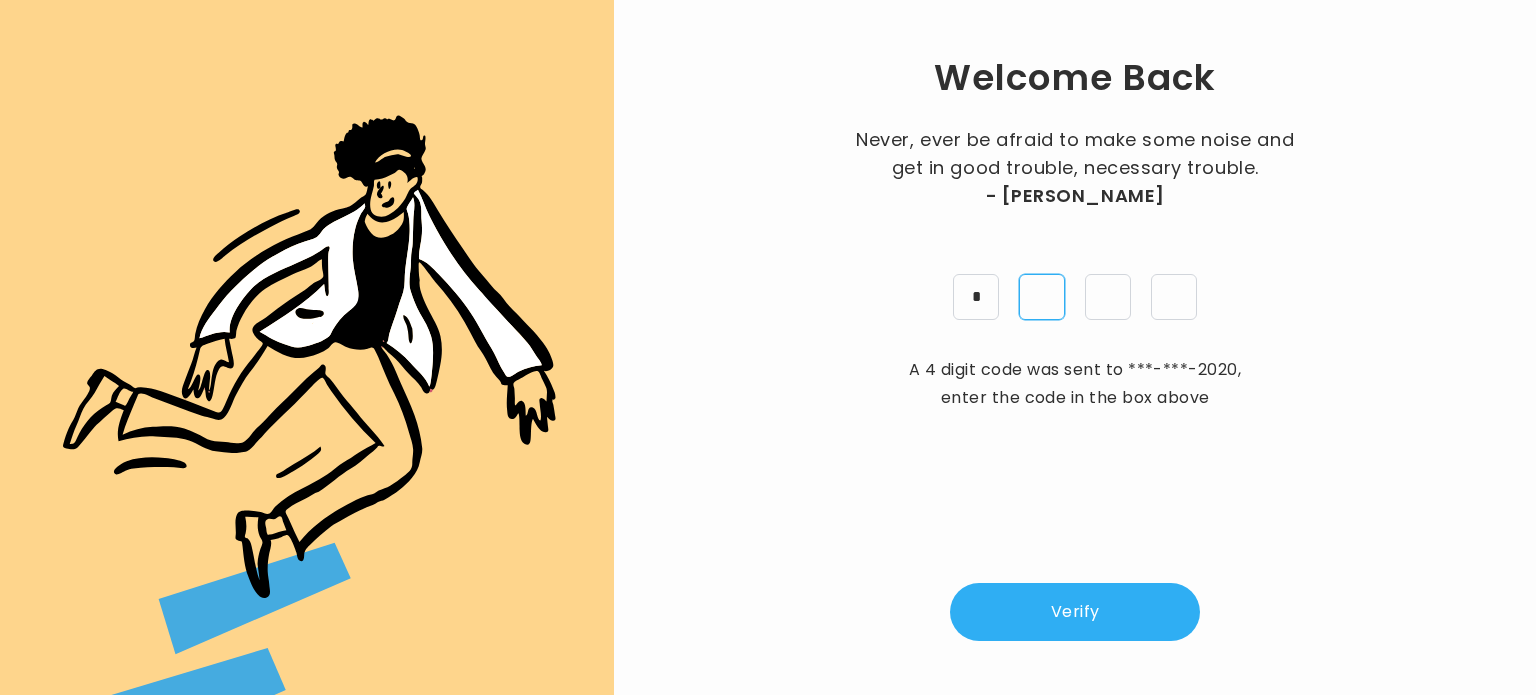 type on "*" 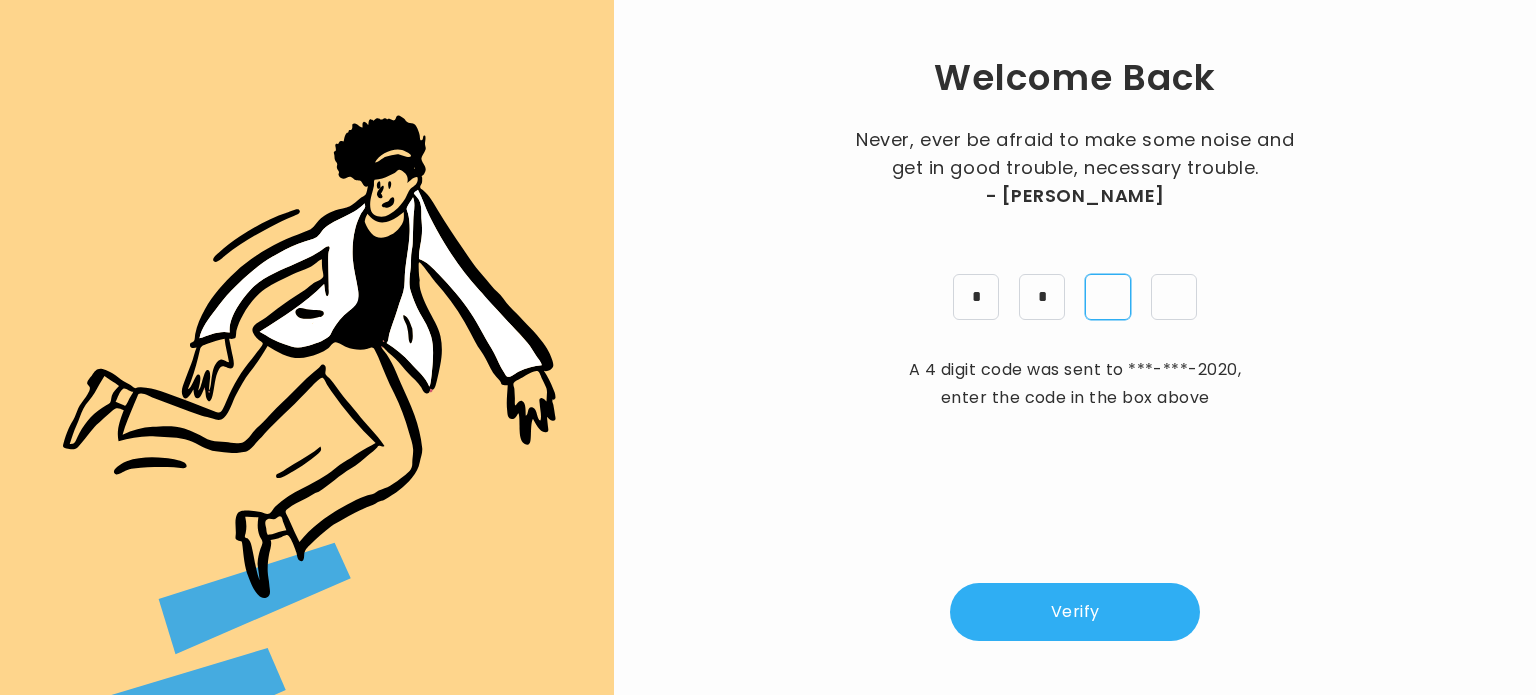 type on "*" 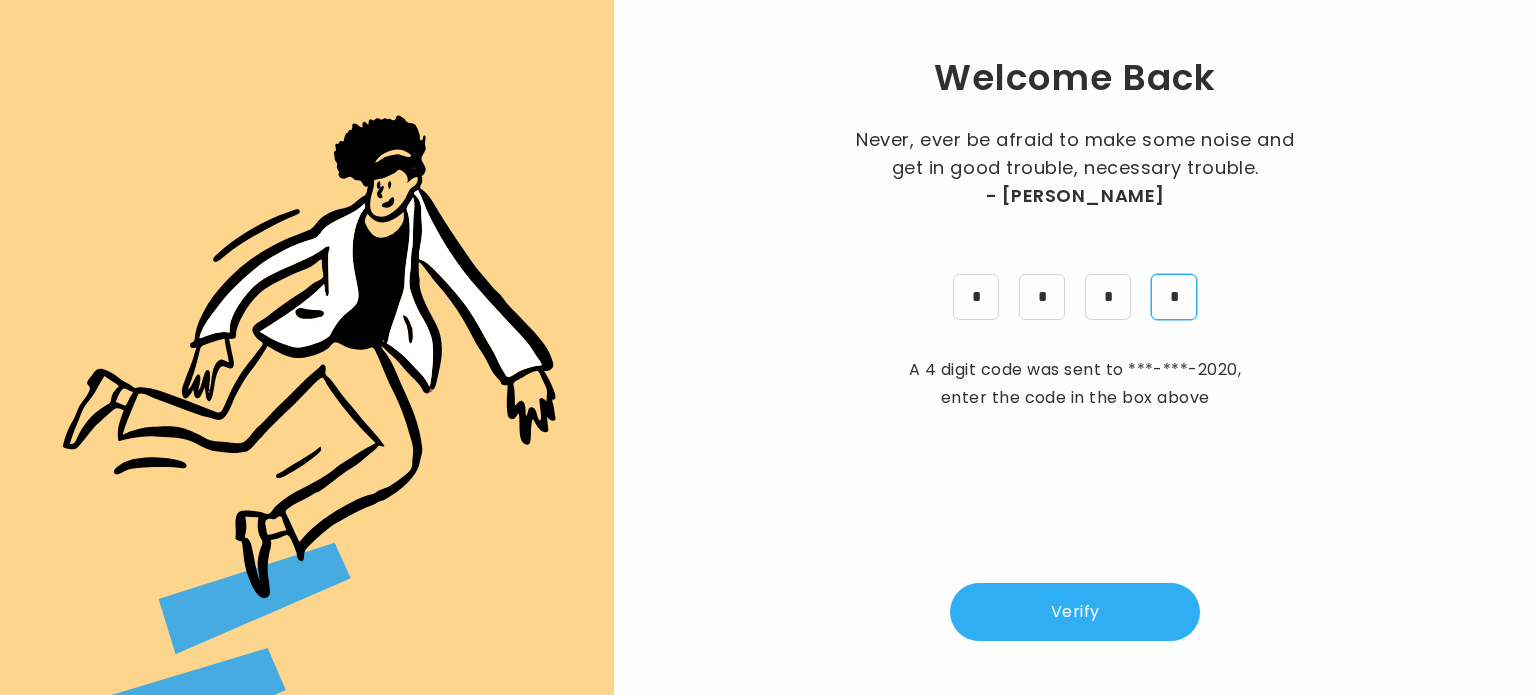 type on "*" 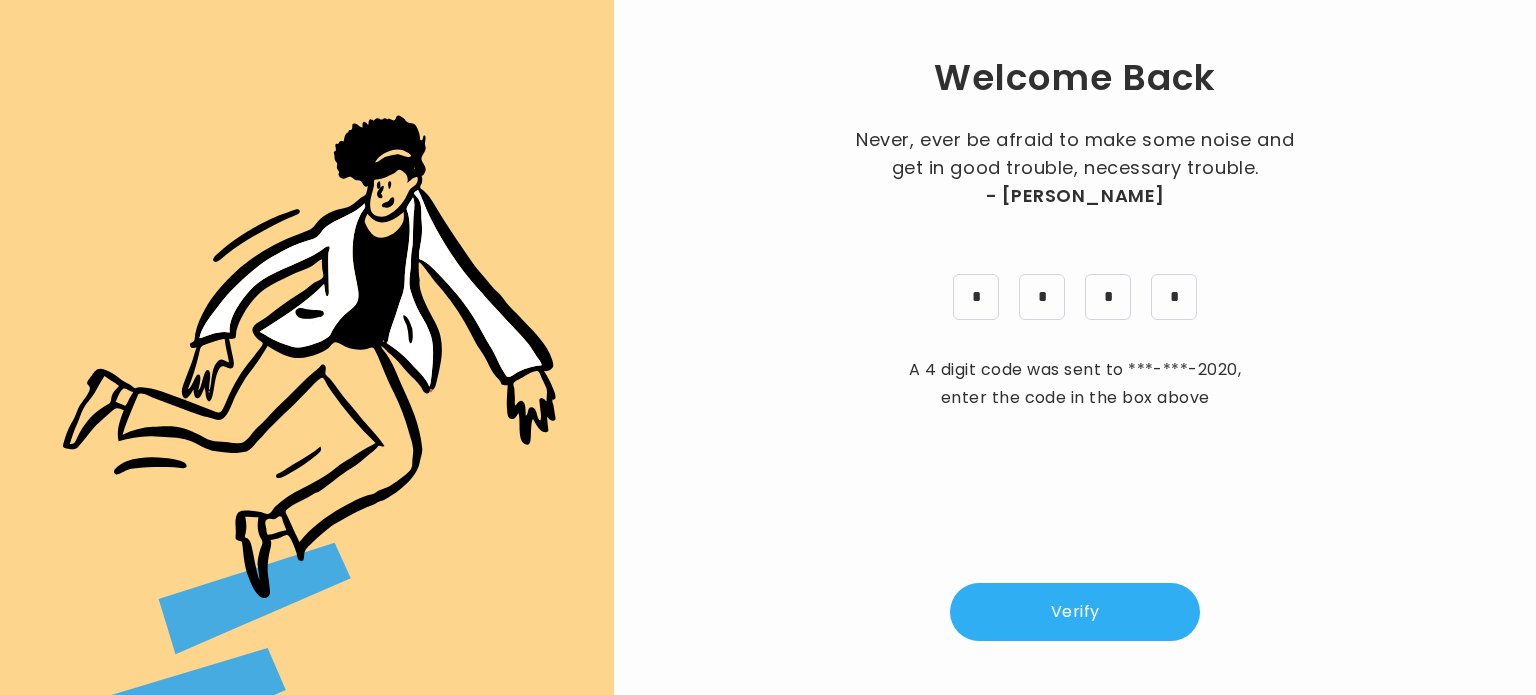 click on "Verify" at bounding box center (1075, 612) 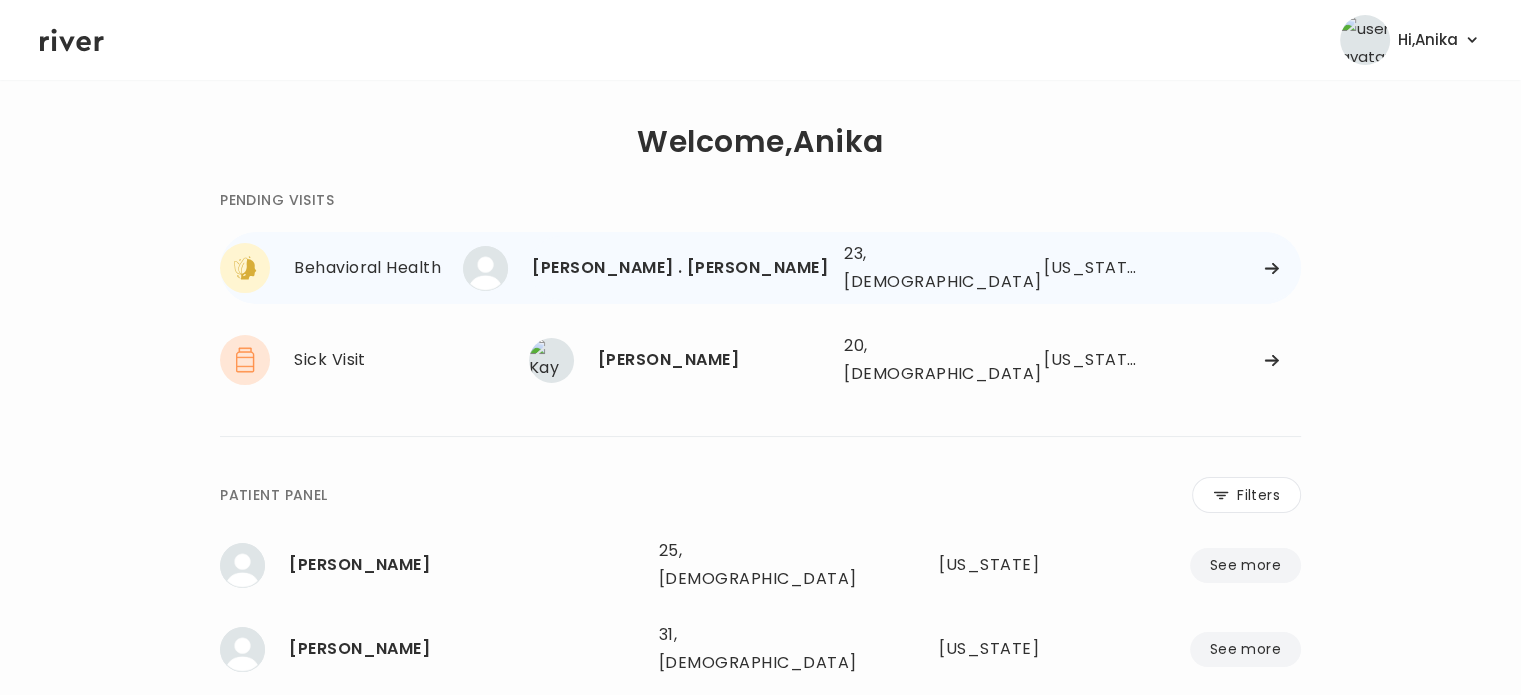 click on "[PERSON_NAME] . [PERSON_NAME]" at bounding box center [680, 268] 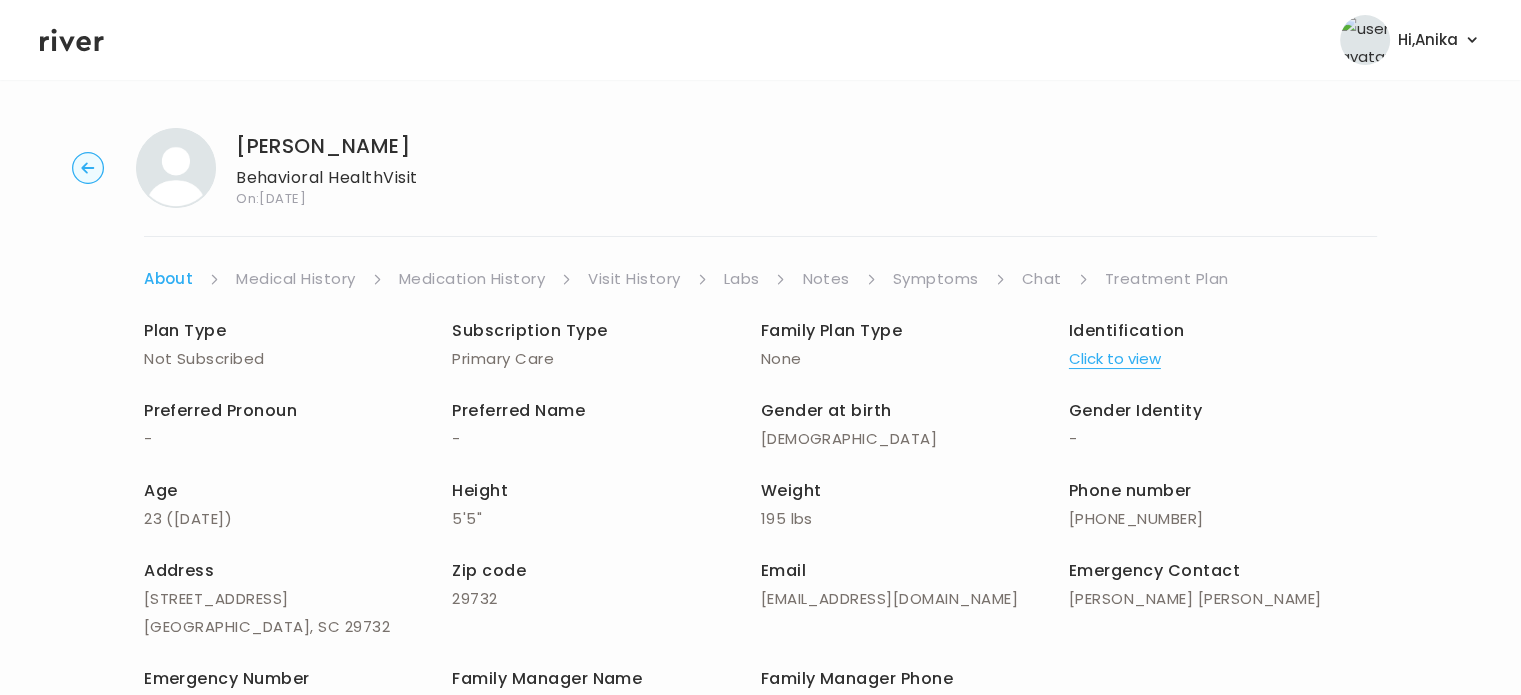 click on "Click to view" at bounding box center [1115, 359] 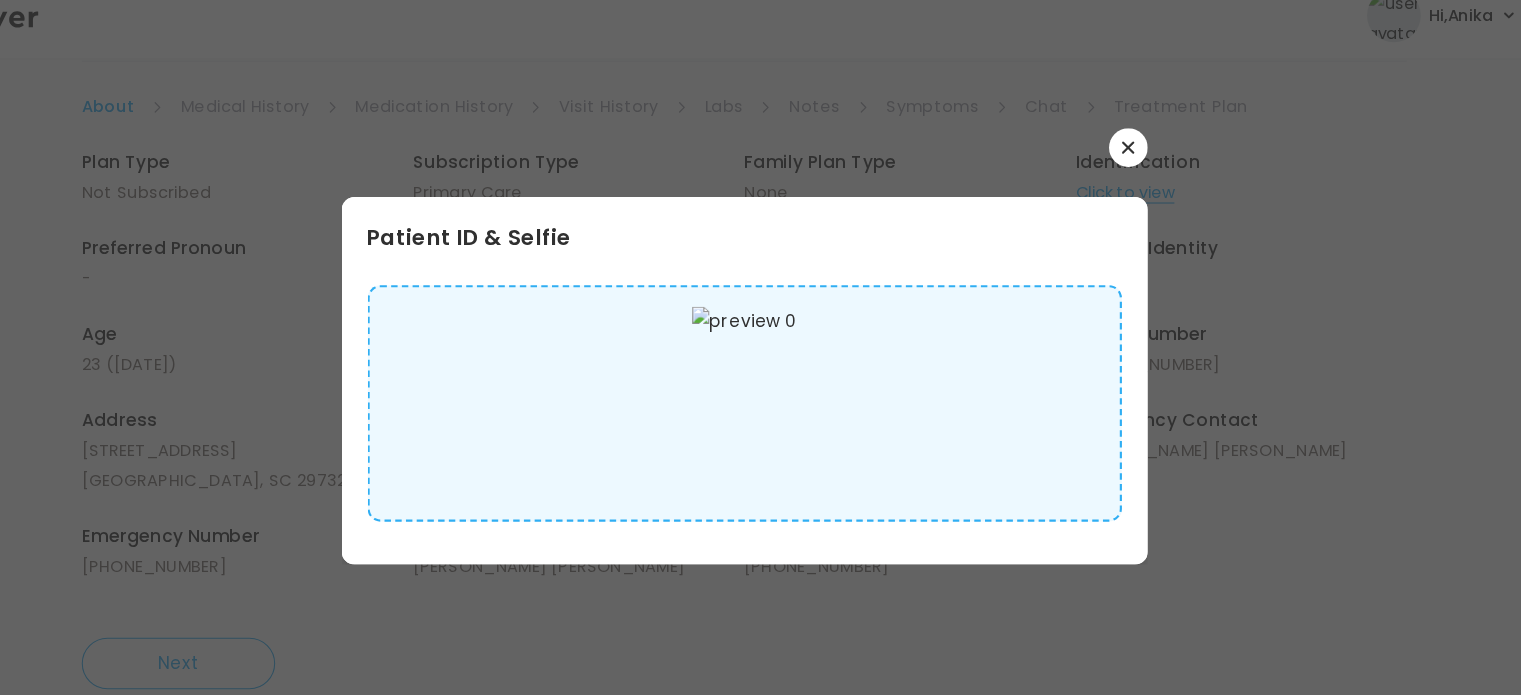 scroll, scrollTop: 155, scrollLeft: 0, axis: vertical 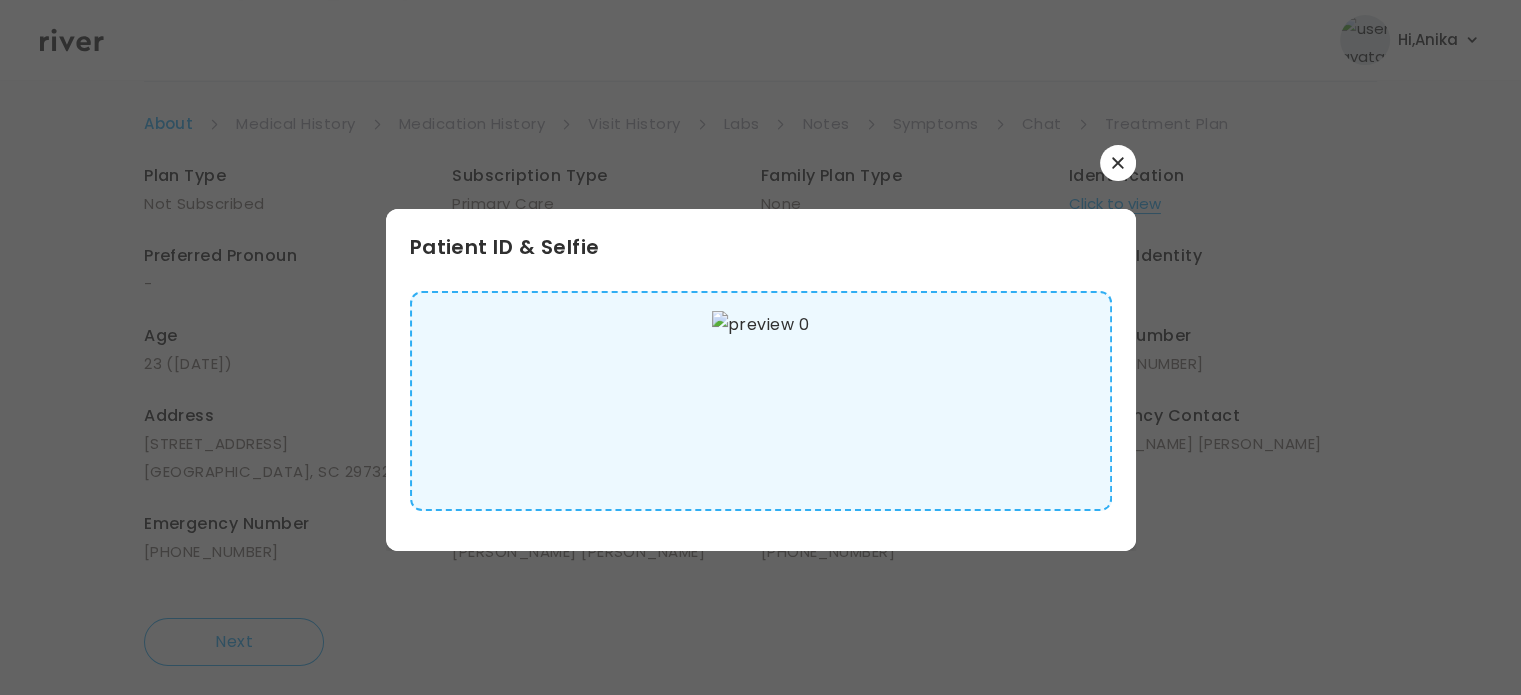 click at bounding box center (1118, 163) 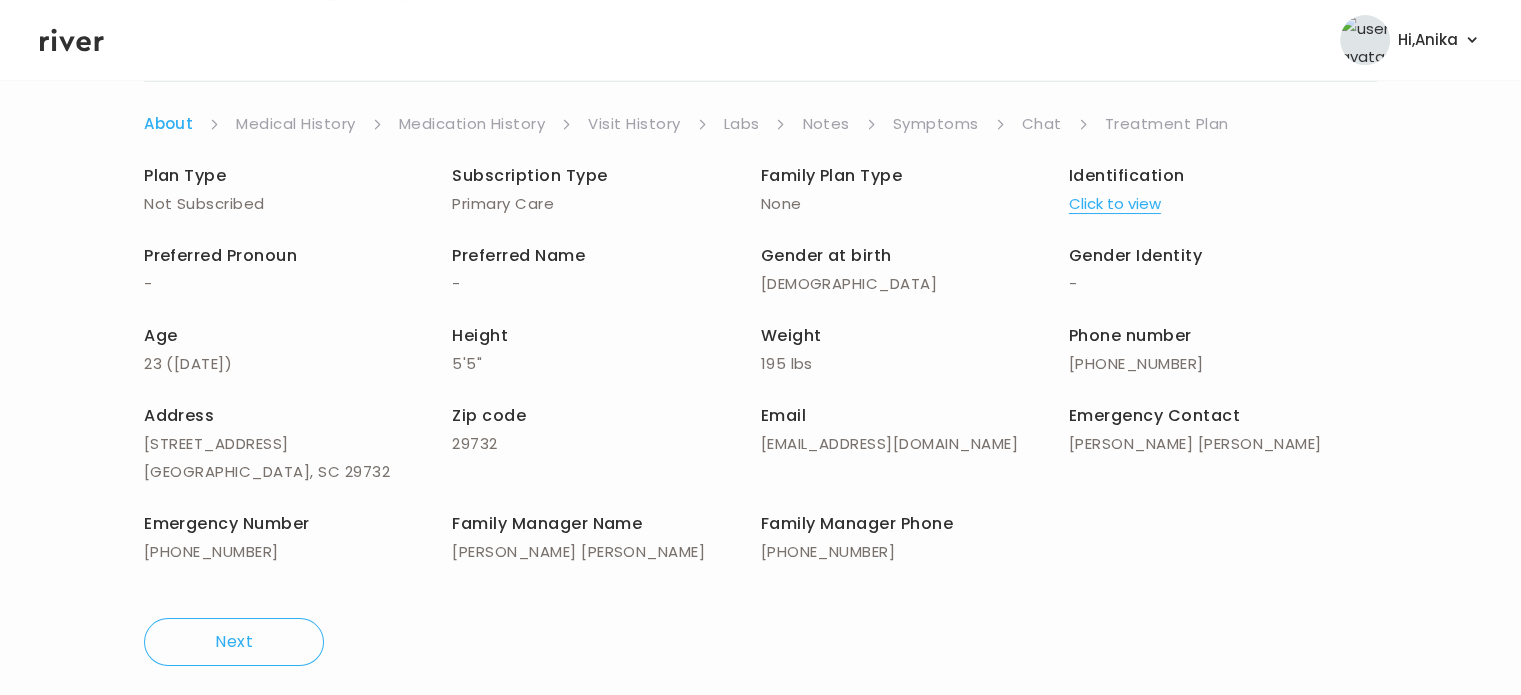 scroll, scrollTop: 156, scrollLeft: 0, axis: vertical 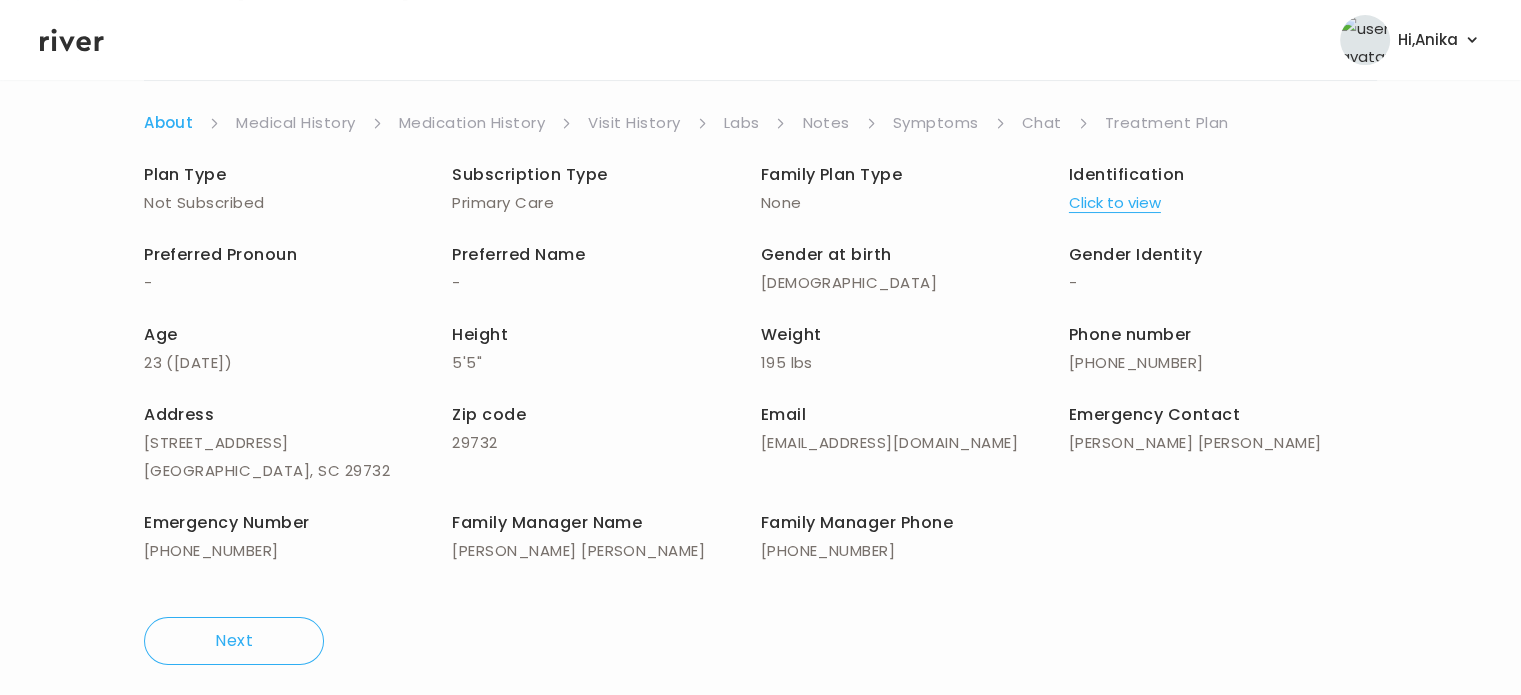 click on "Medical History" at bounding box center (295, 123) 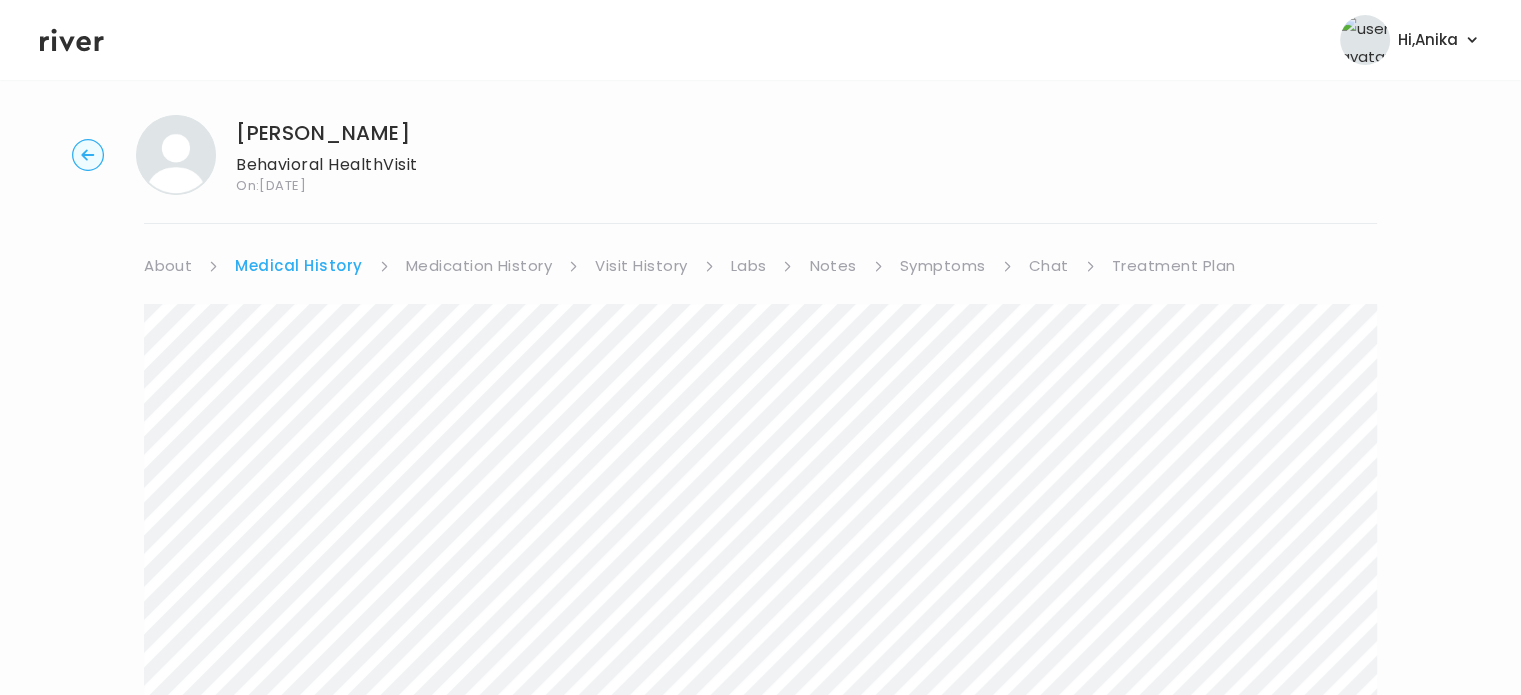 scroll, scrollTop: 0, scrollLeft: 0, axis: both 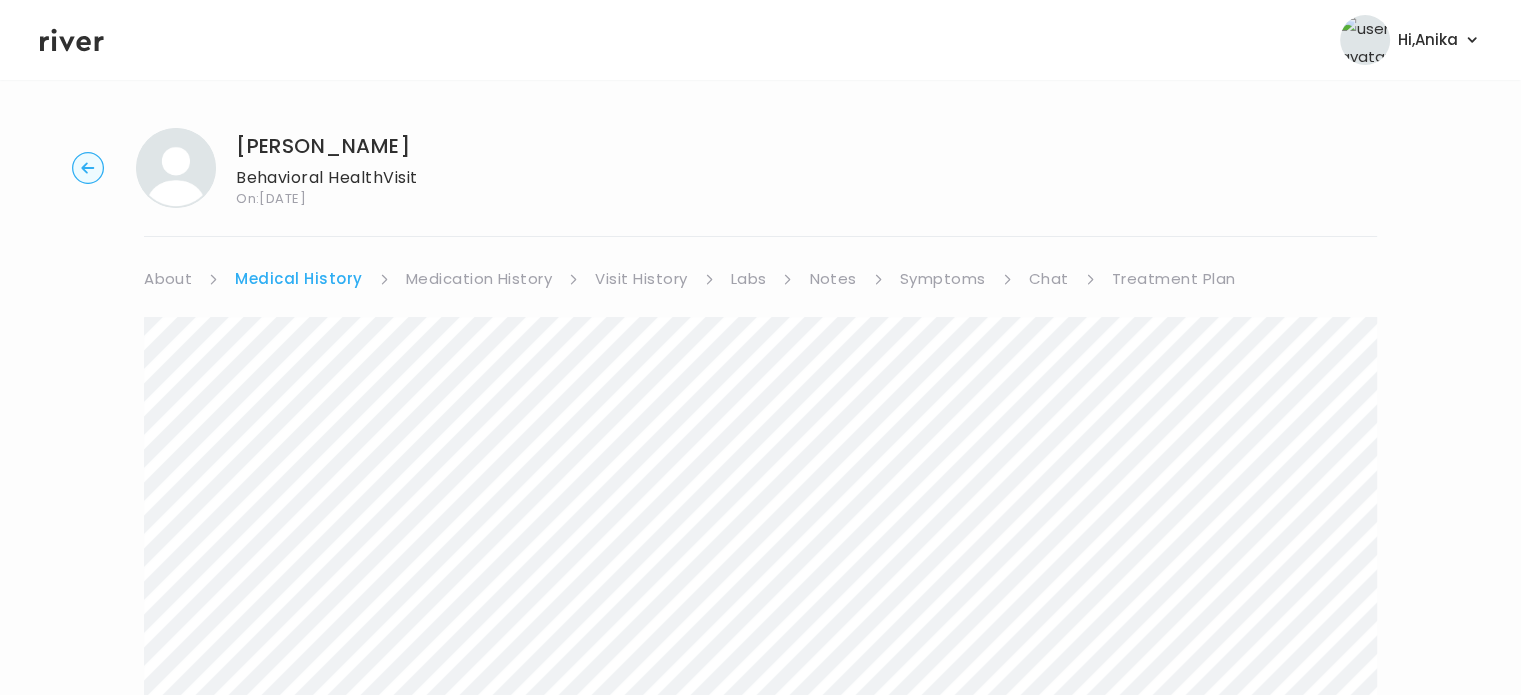 click on "About" at bounding box center [168, 279] 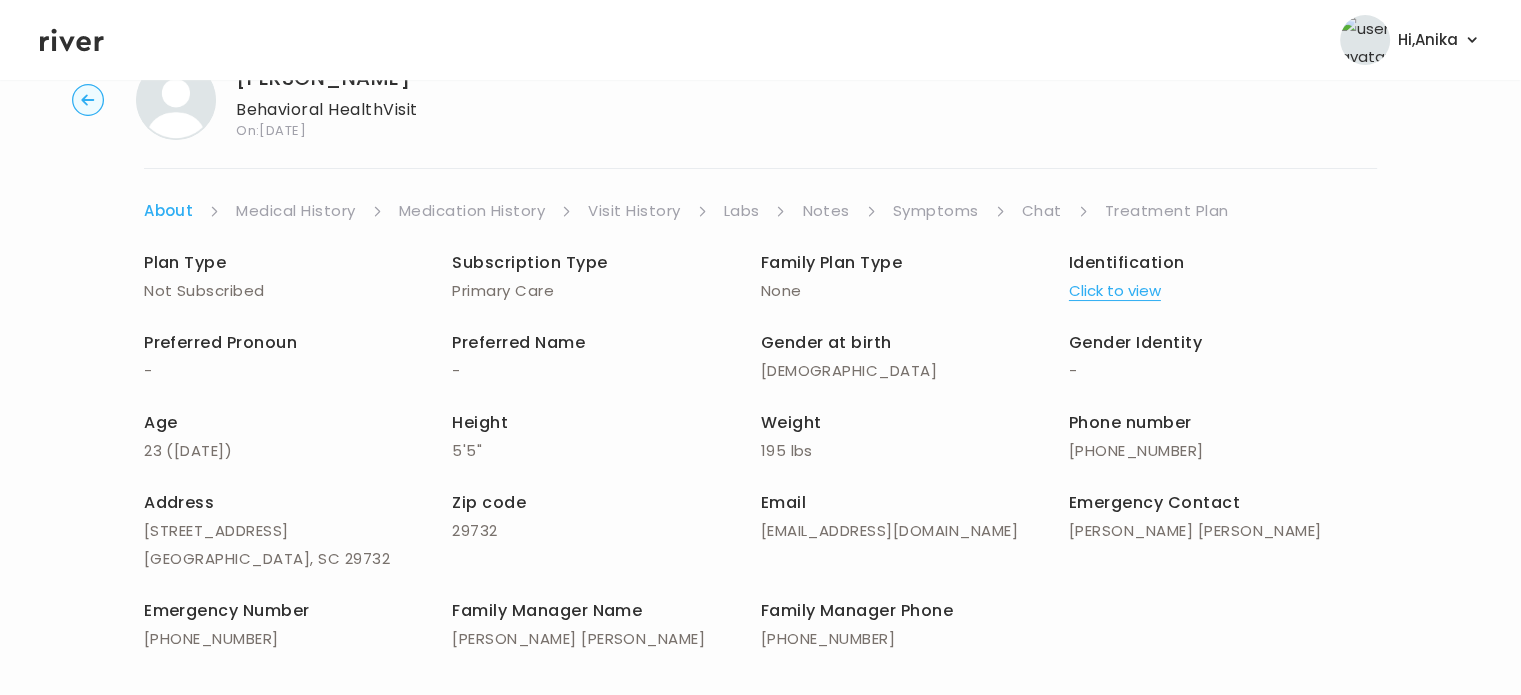 scroll, scrollTop: 92, scrollLeft: 0, axis: vertical 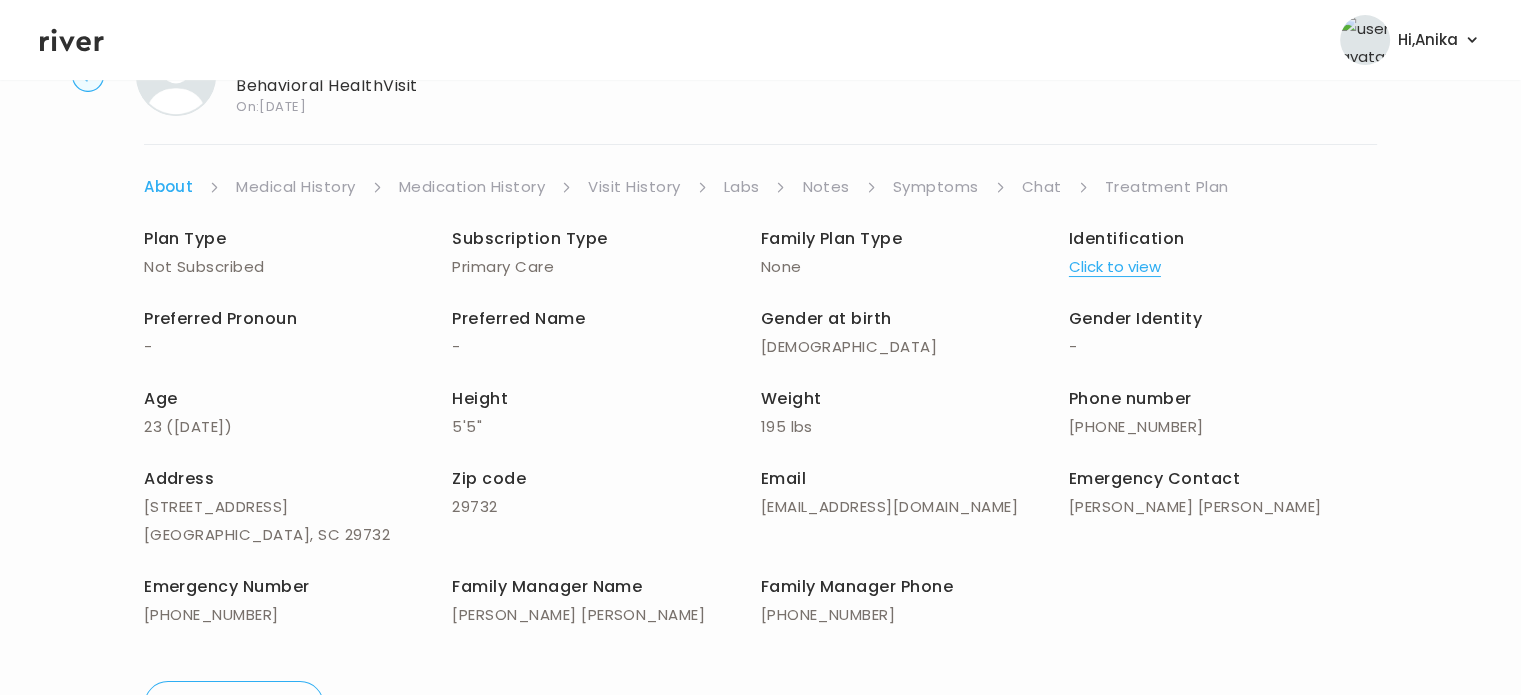 click on "Medical History" at bounding box center [295, 187] 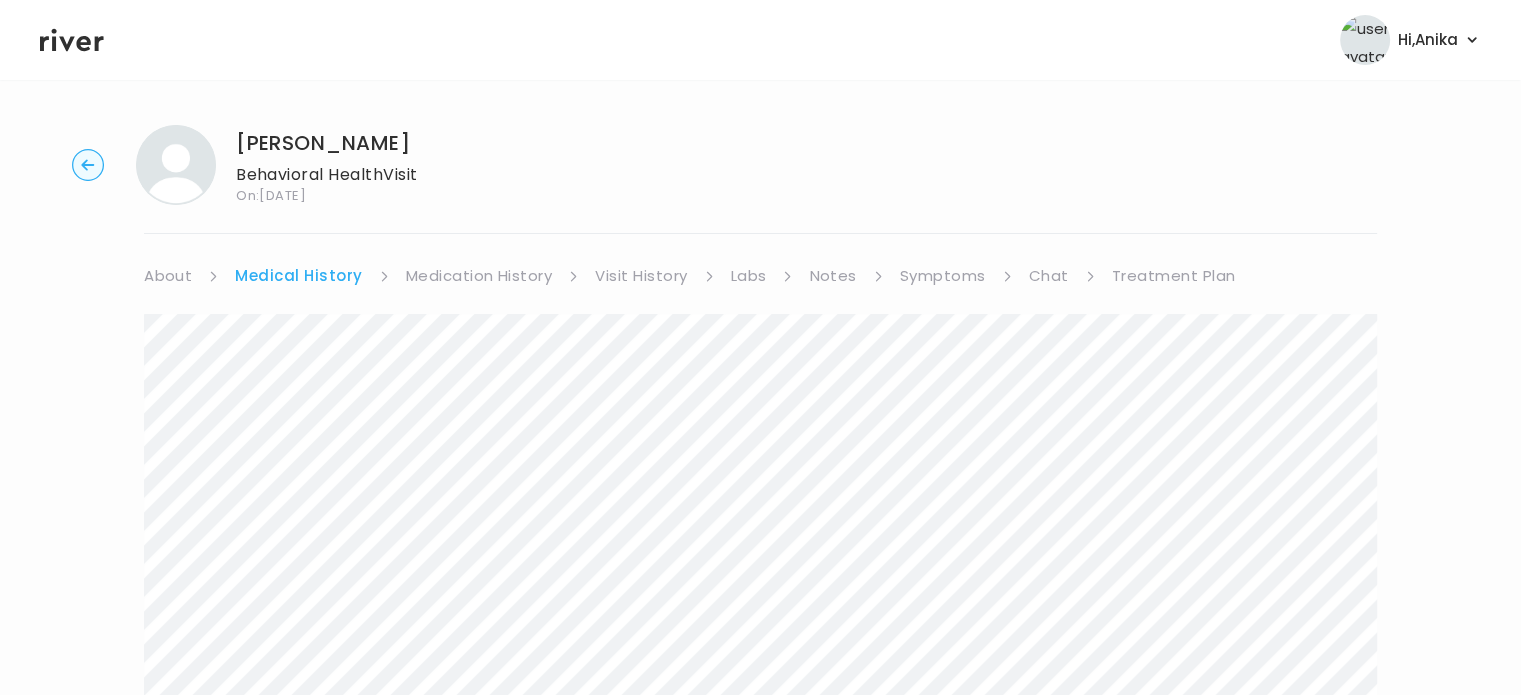 scroll, scrollTop: 0, scrollLeft: 0, axis: both 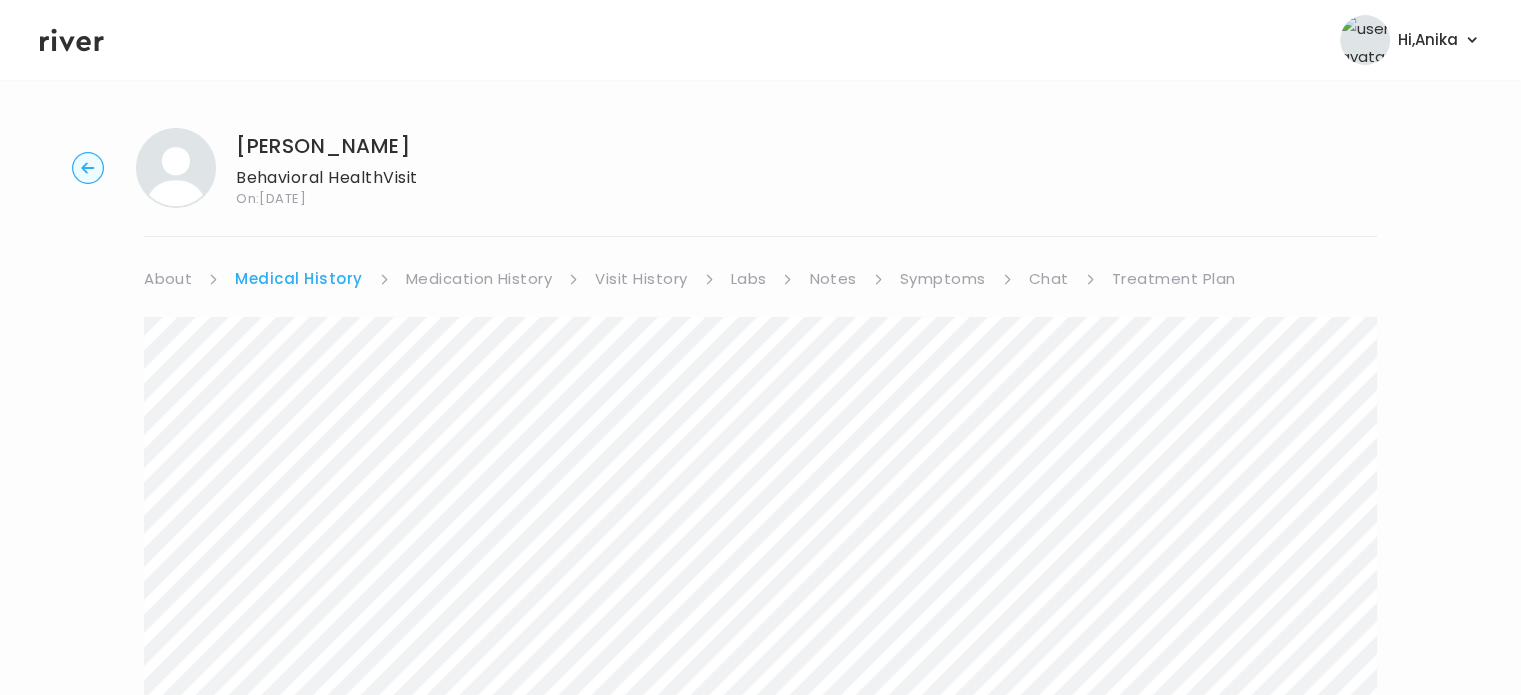 click on "Medication History" at bounding box center (479, 279) 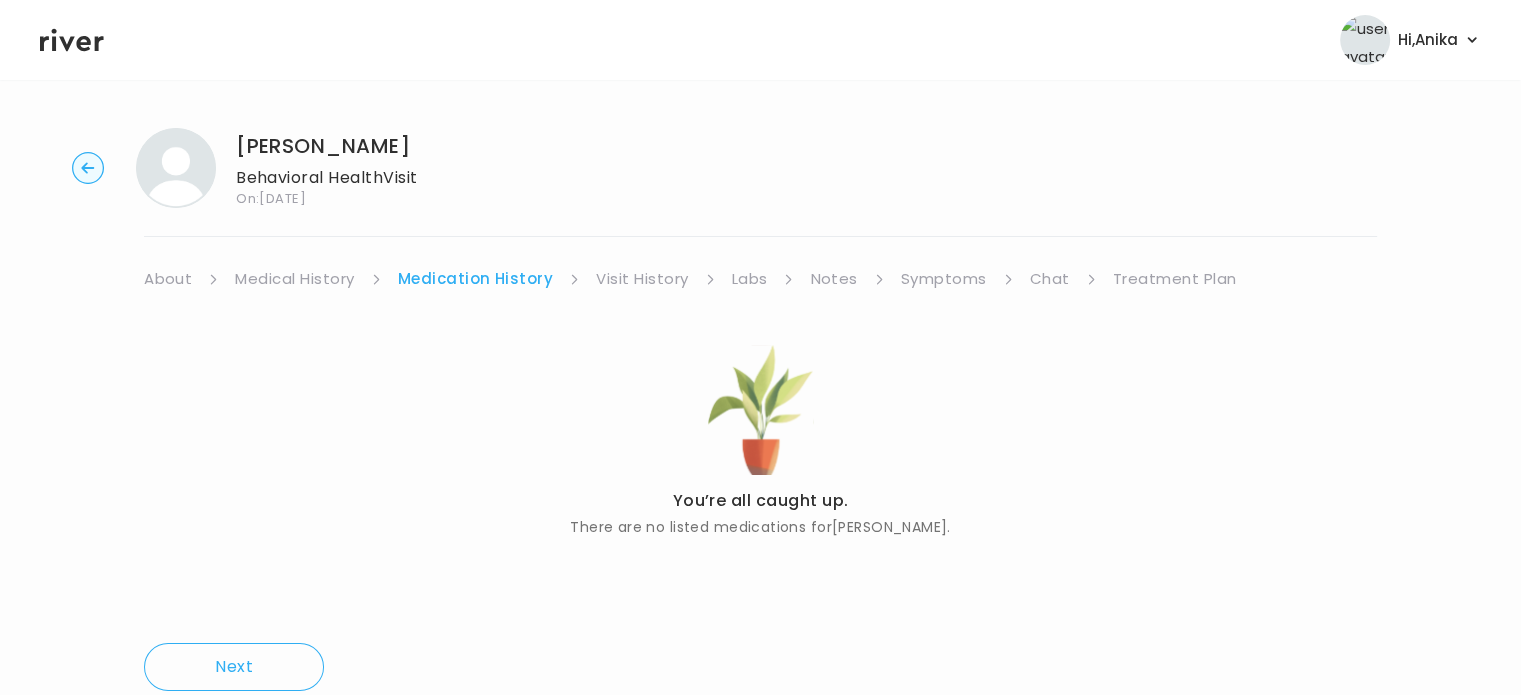 click on "Visit History" at bounding box center (642, 279) 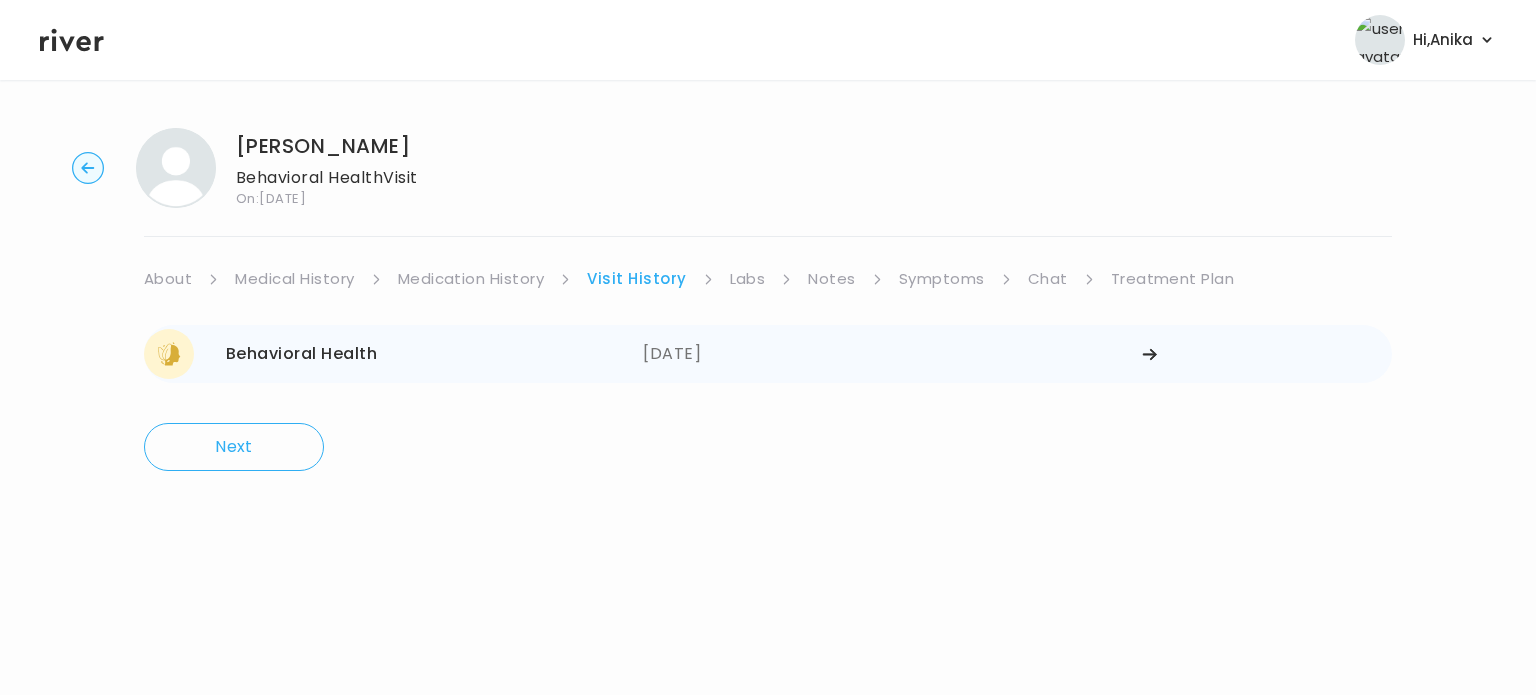 click on "[DATE]" at bounding box center [892, 354] 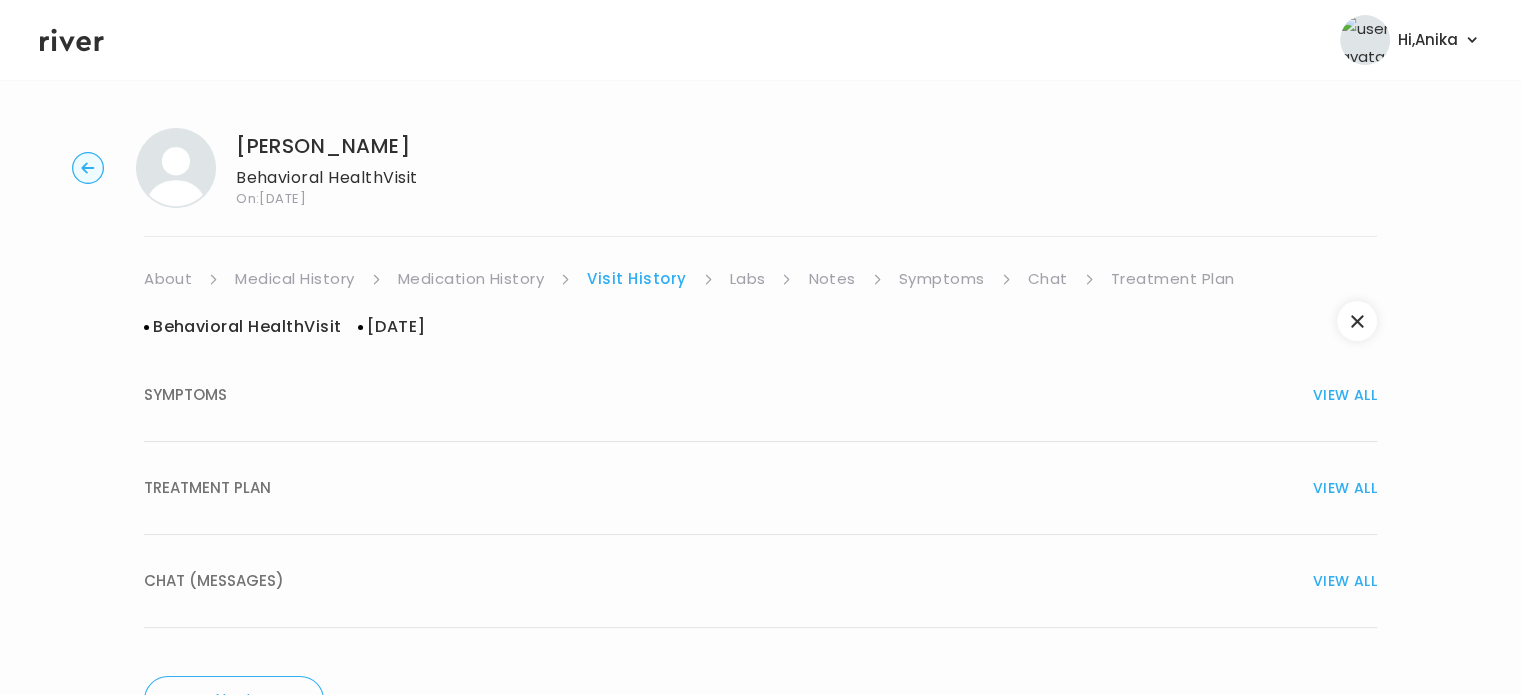 click on "TREATMENT PLAN VIEW ALL" at bounding box center [760, 488] 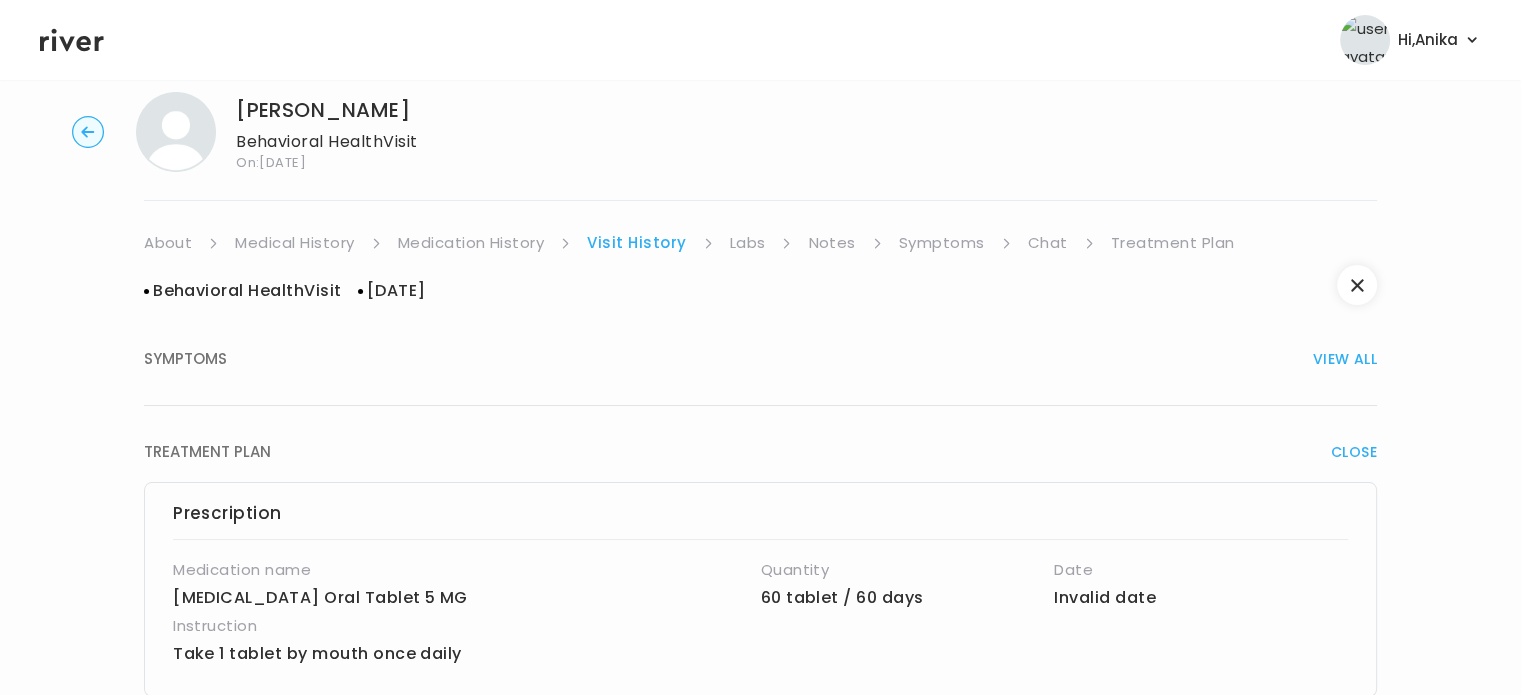 scroll, scrollTop: 33, scrollLeft: 0, axis: vertical 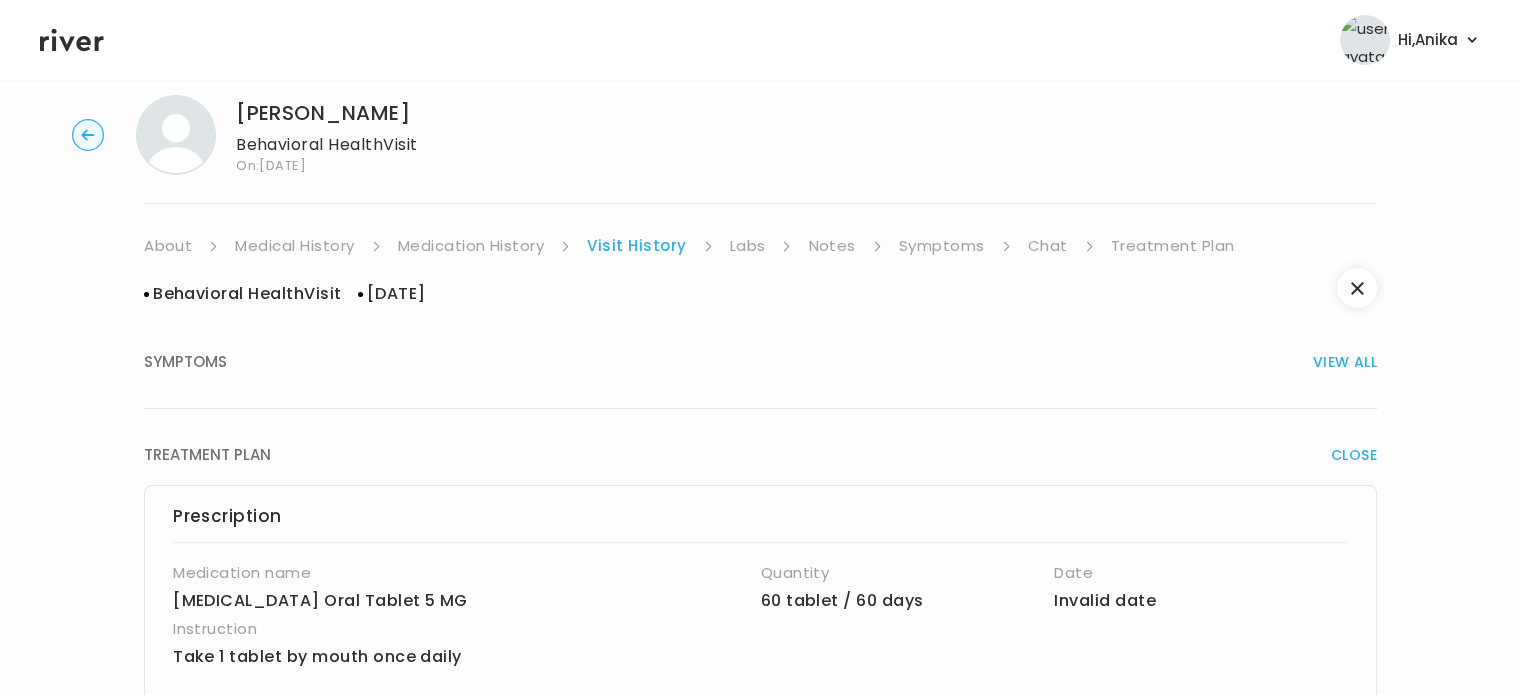 click on "Labs" at bounding box center [748, 246] 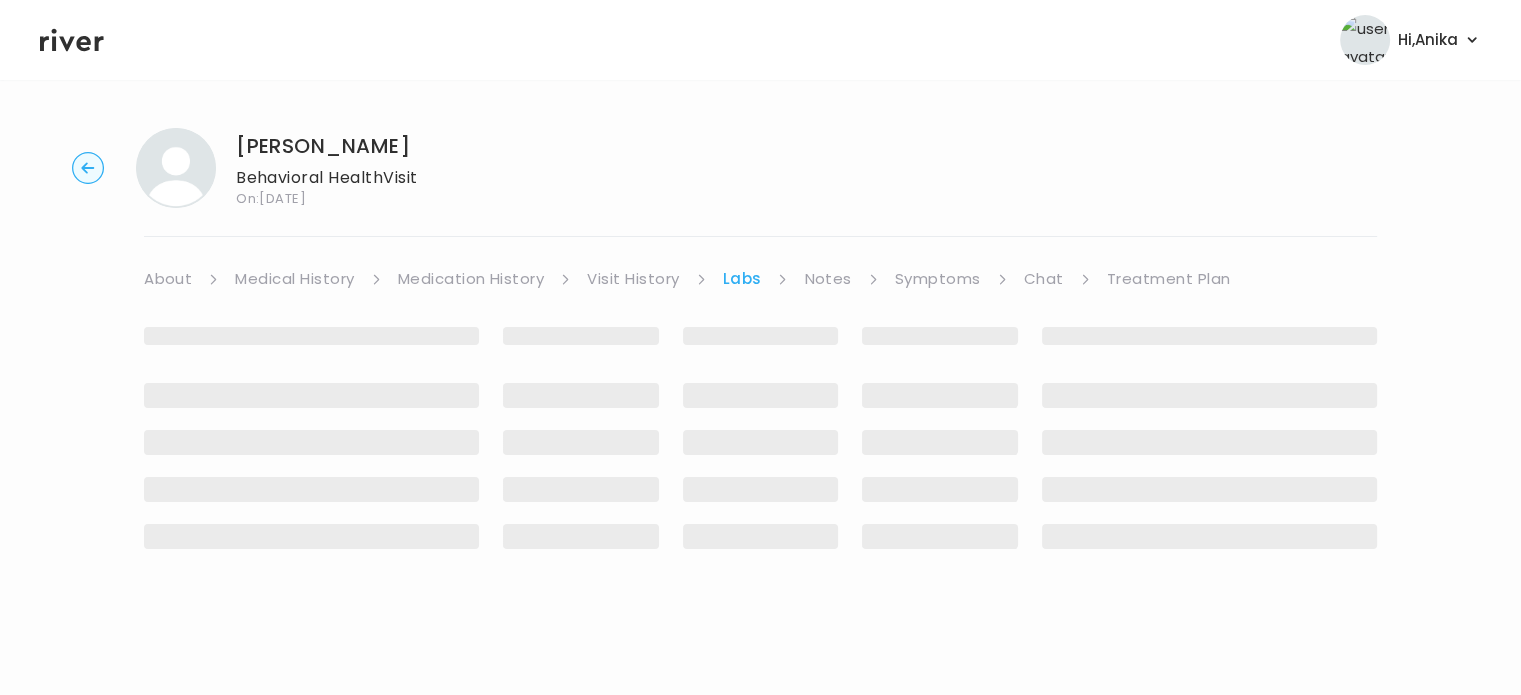 scroll, scrollTop: 0, scrollLeft: 0, axis: both 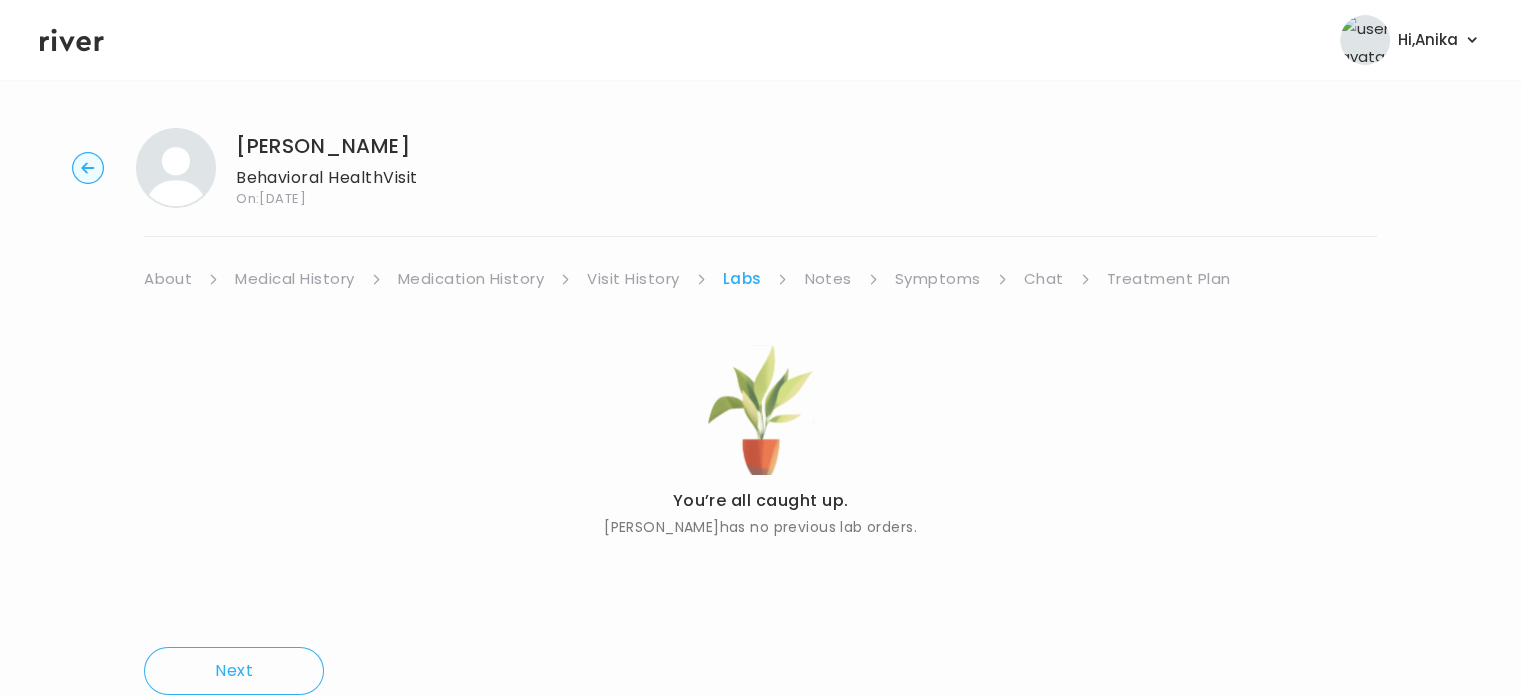 click on "Notes" at bounding box center [827, 279] 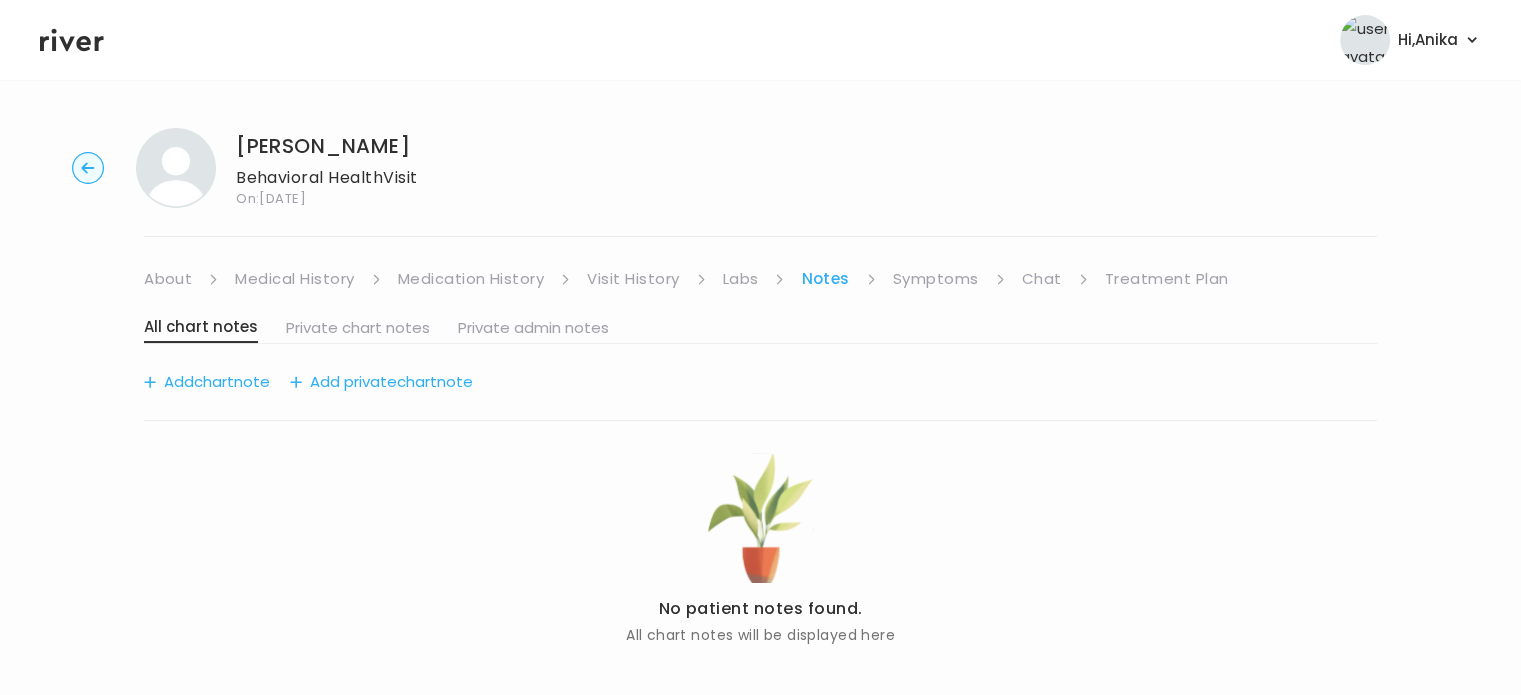 click on "Symptoms" at bounding box center [936, 279] 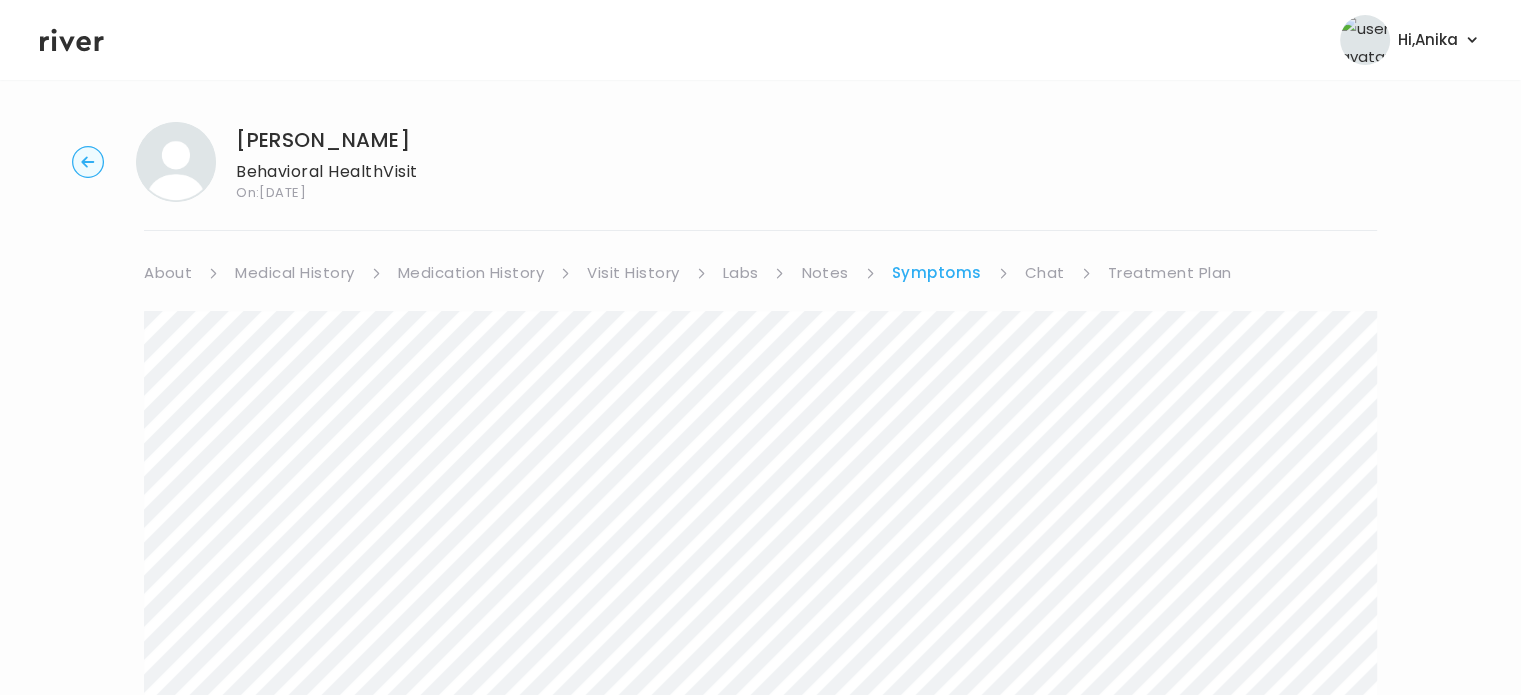 scroll, scrollTop: 0, scrollLeft: 0, axis: both 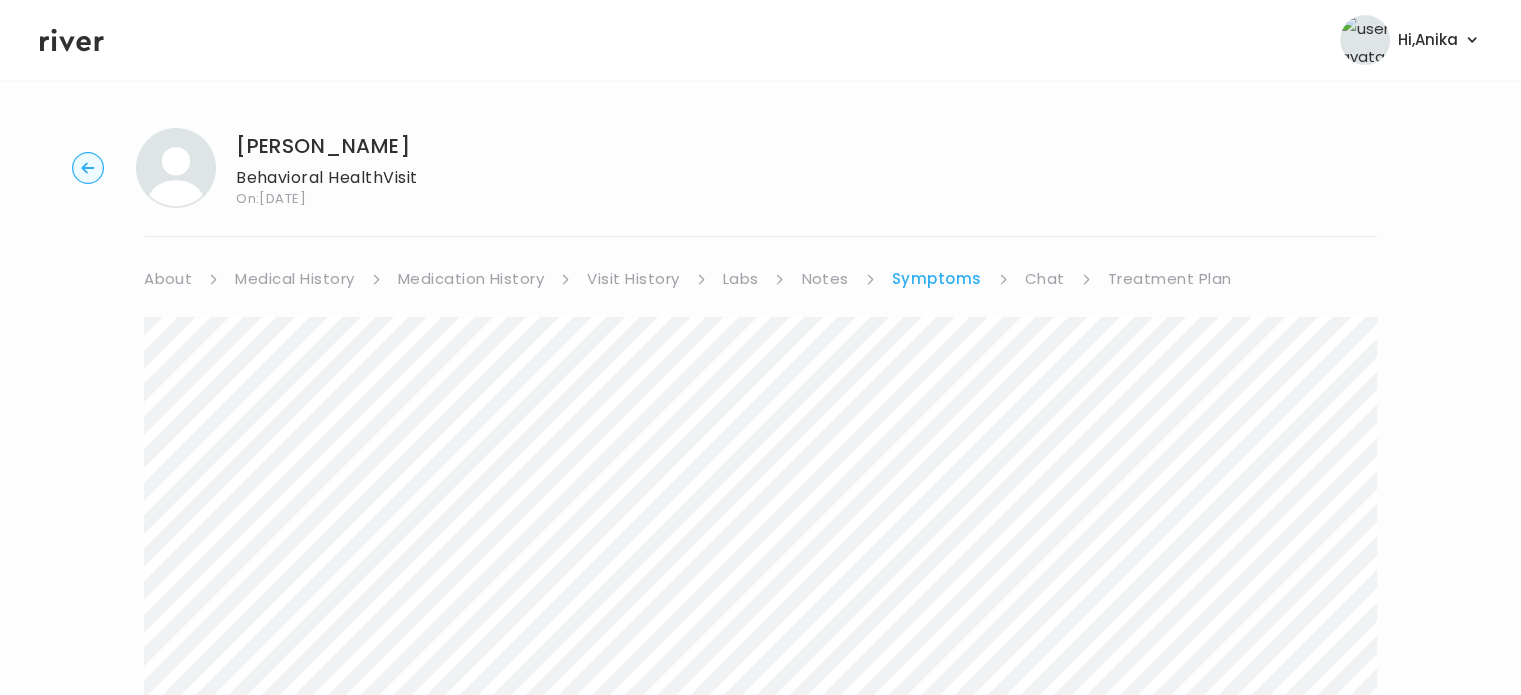 click on "Chat" at bounding box center [1045, 279] 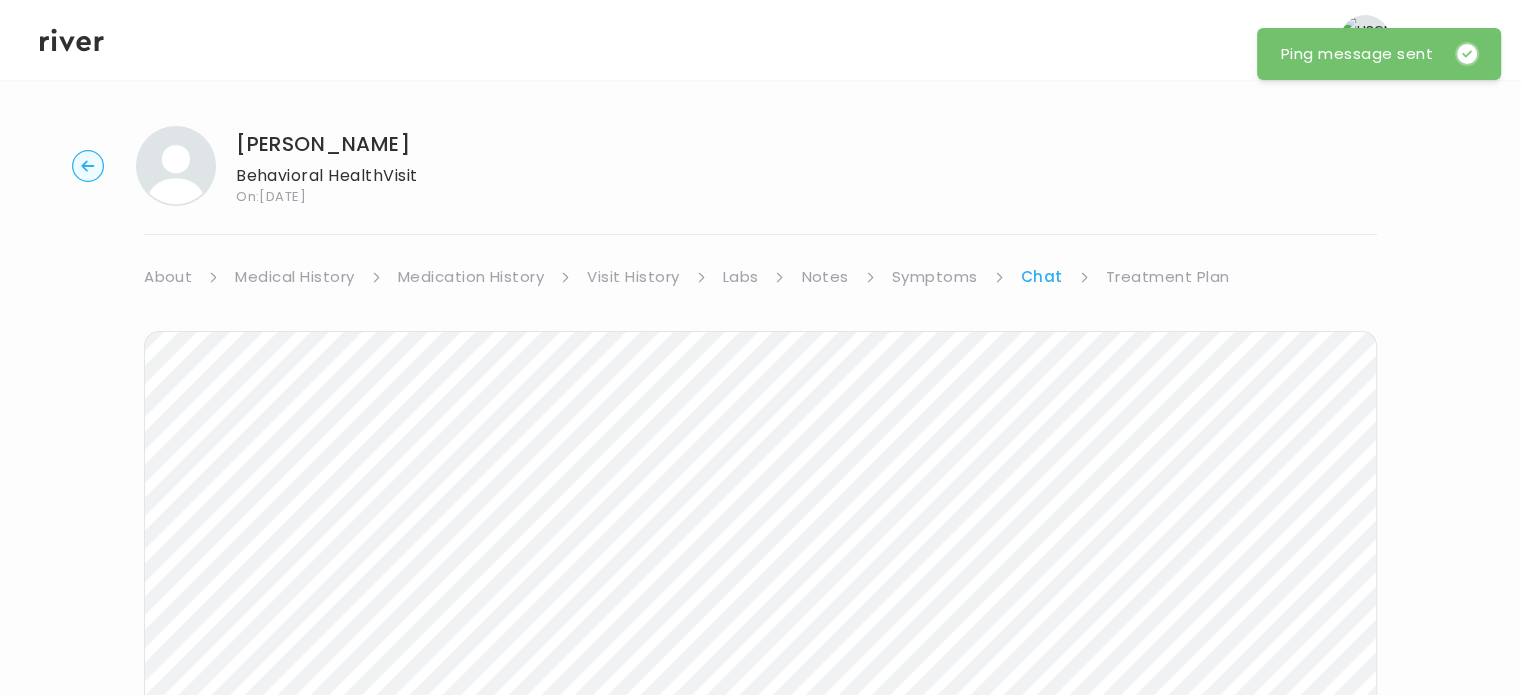 scroll, scrollTop: 0, scrollLeft: 0, axis: both 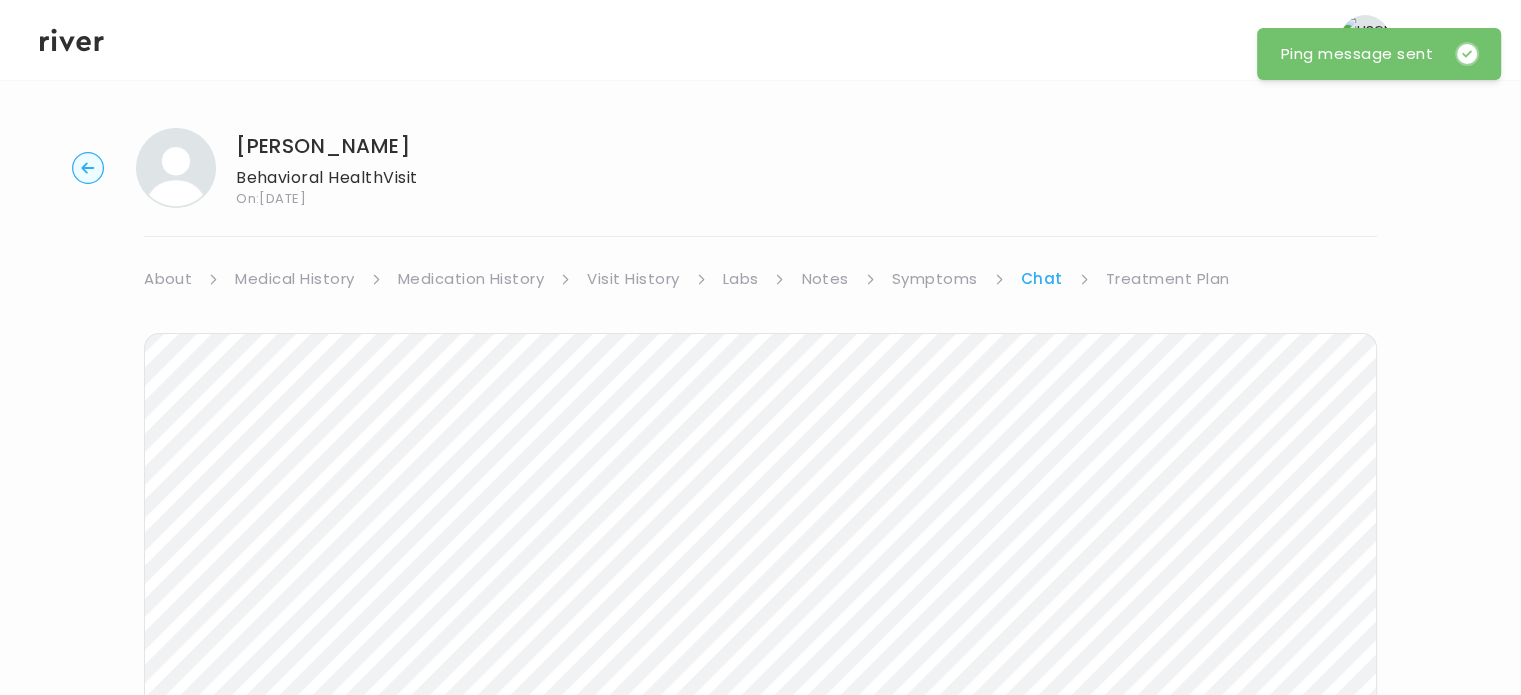 click 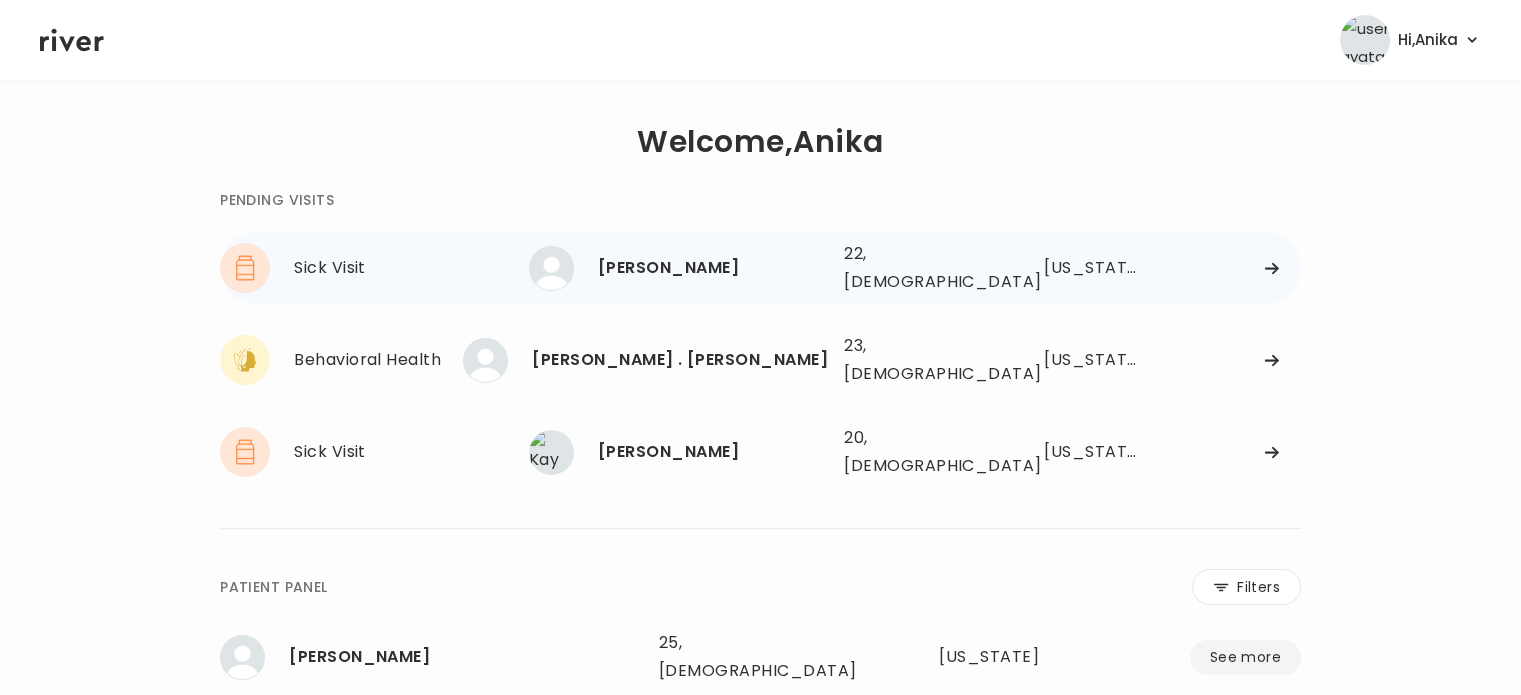 click on "[PERSON_NAME]   22, [DEMOGRAPHIC_DATA] See more" at bounding box center [678, 268] 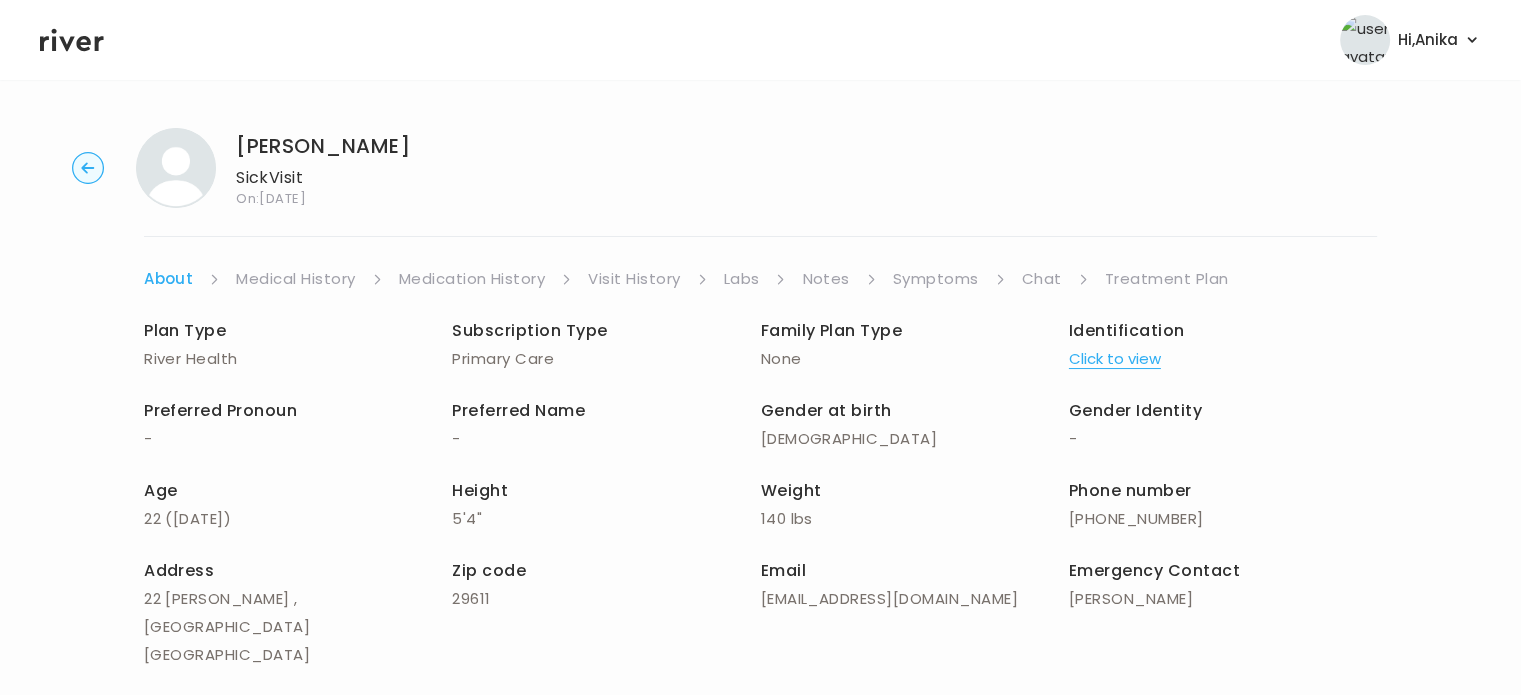 click on "Click to view" at bounding box center (1115, 359) 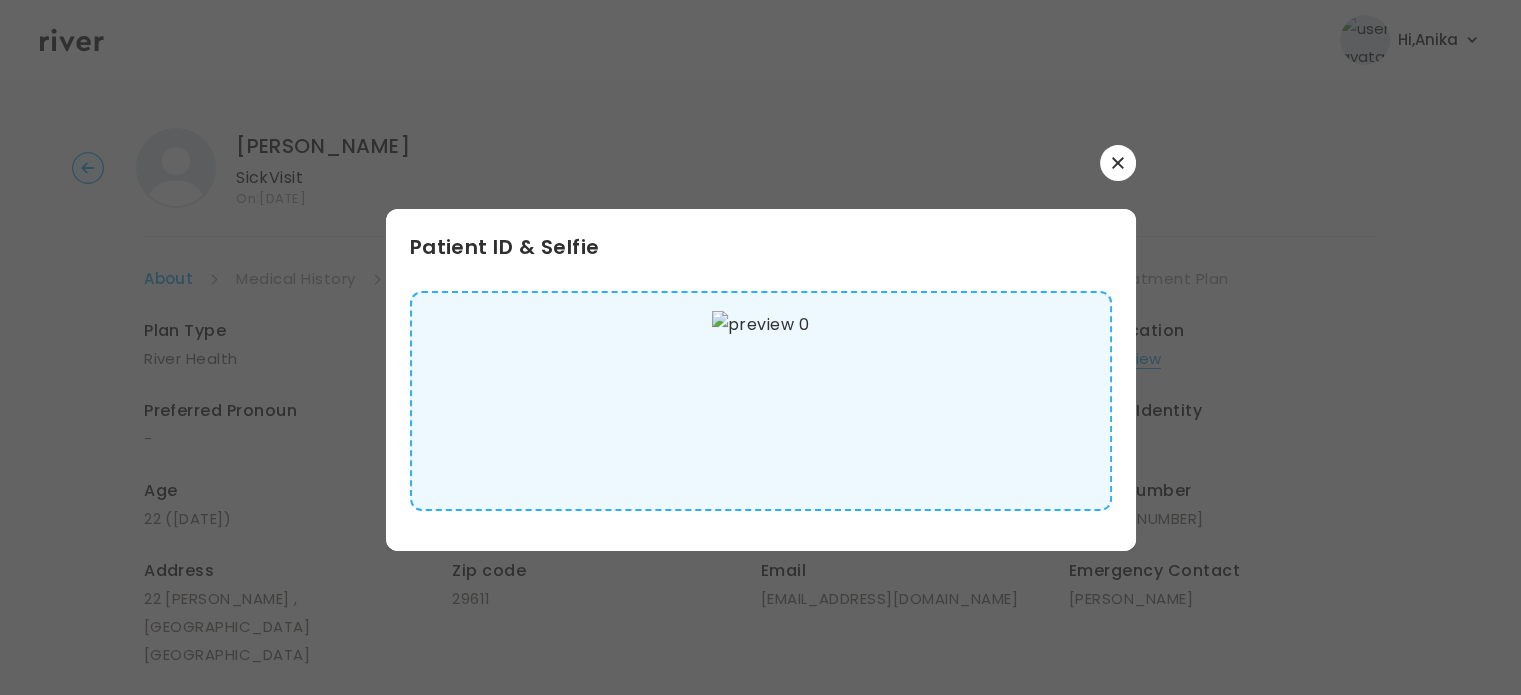 click at bounding box center [1118, 163] 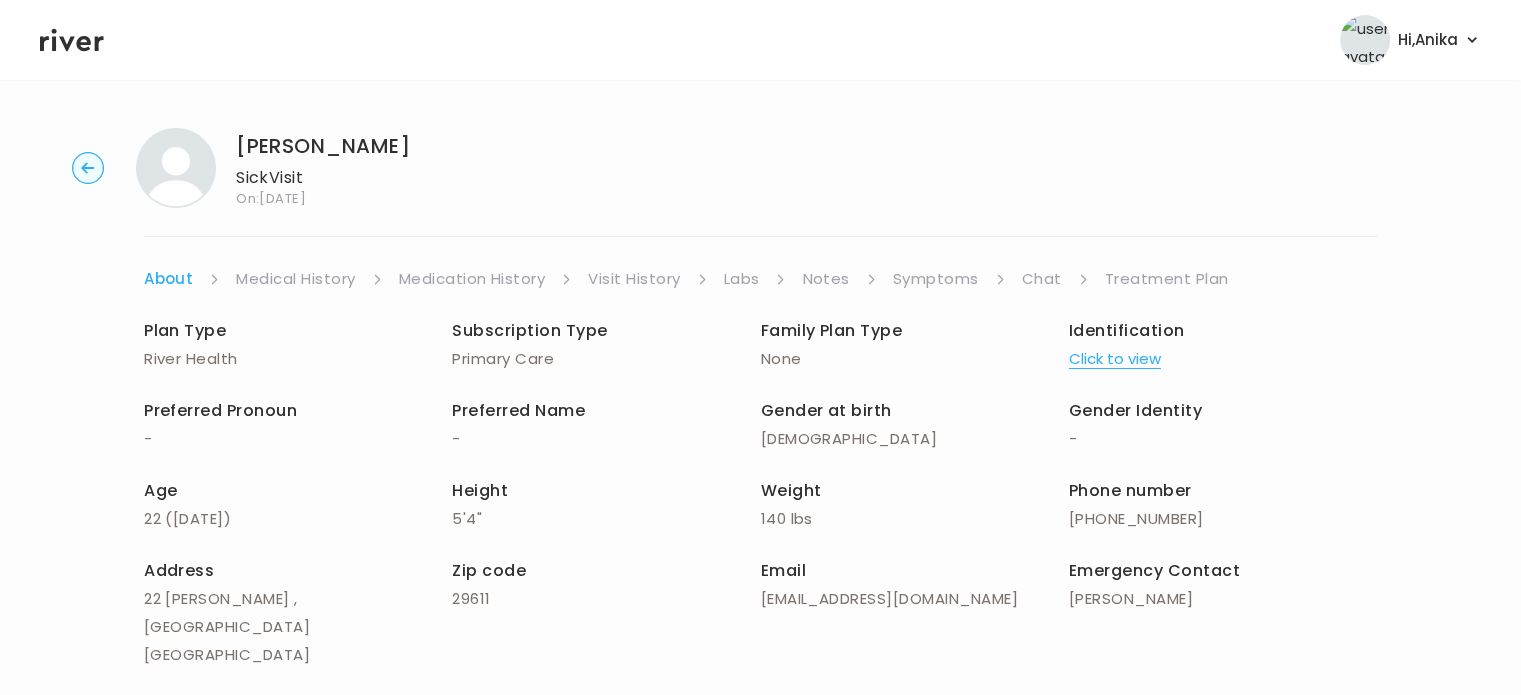 click on "Visit History" at bounding box center [634, 279] 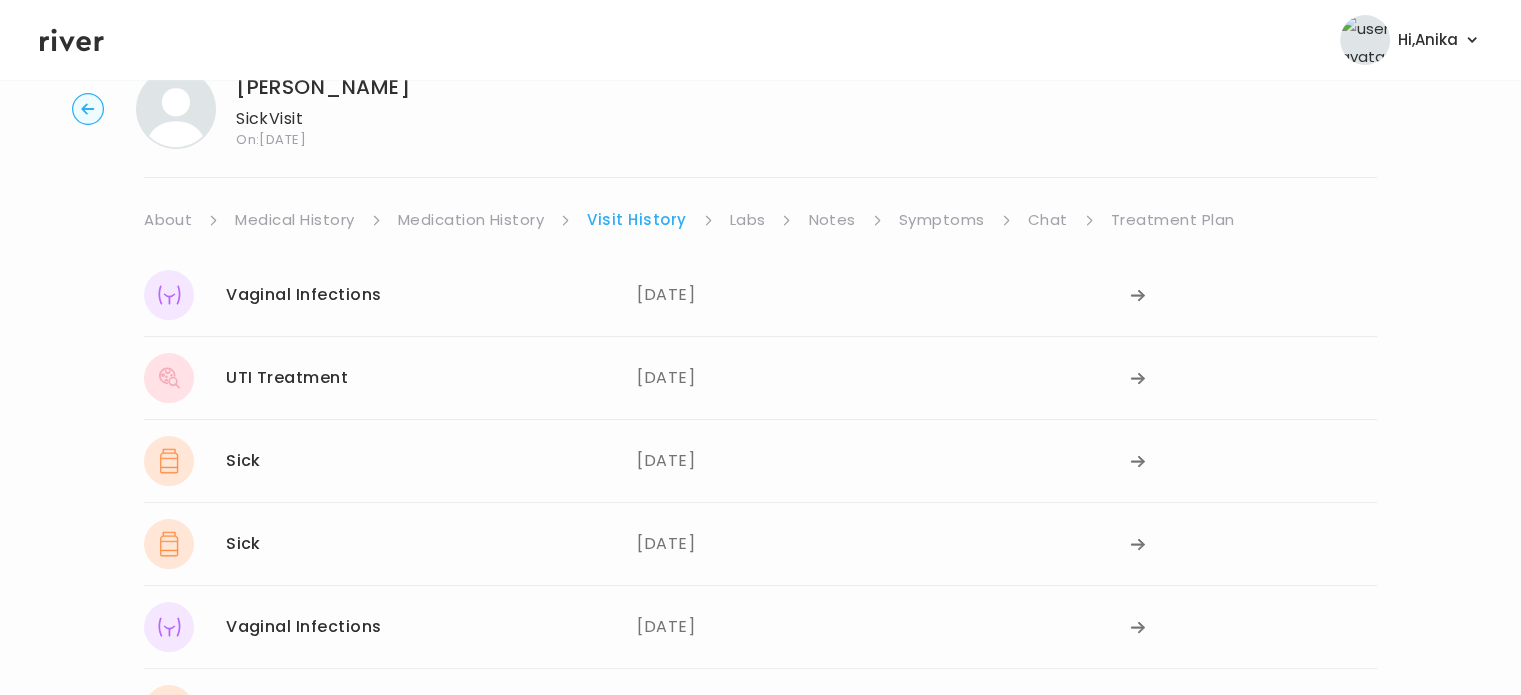 scroll, scrollTop: 63, scrollLeft: 0, axis: vertical 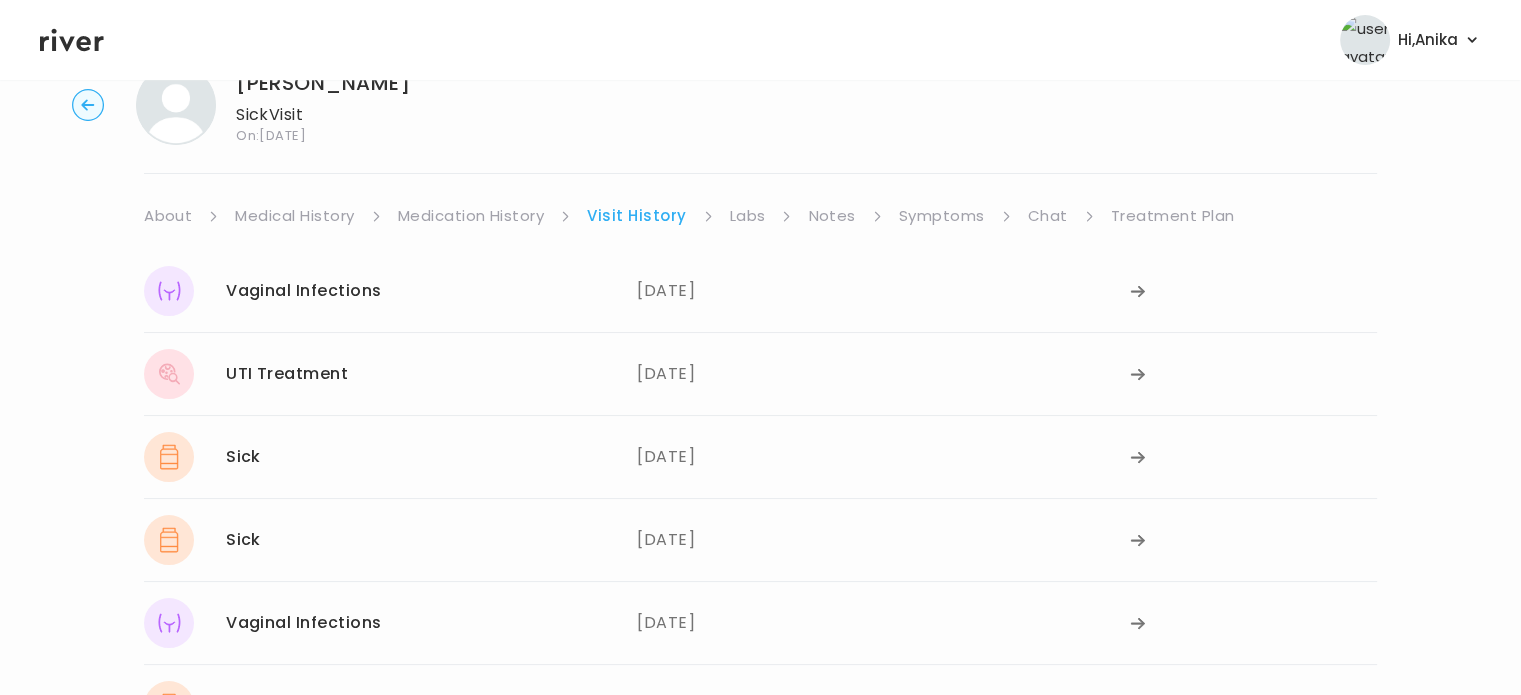 click on "Symptoms" at bounding box center [942, 216] 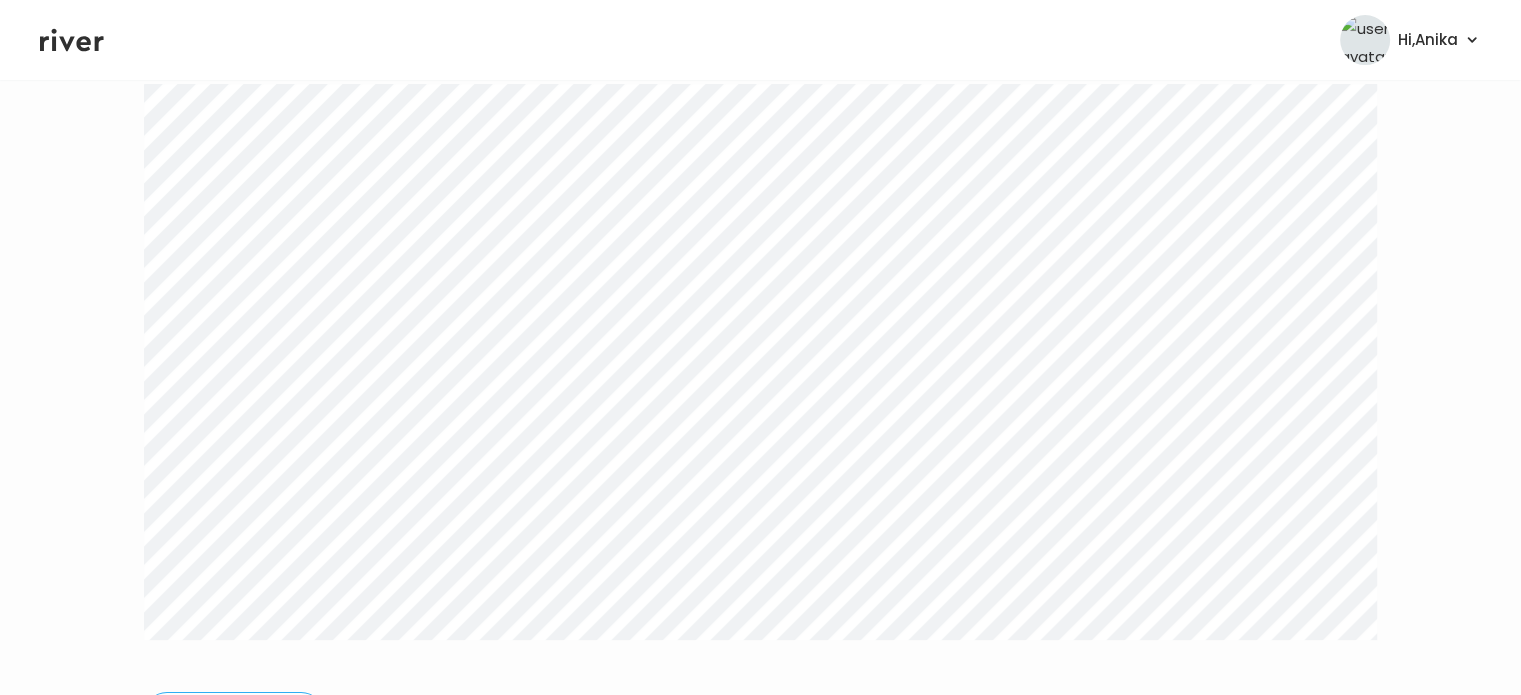 scroll, scrollTop: 178, scrollLeft: 0, axis: vertical 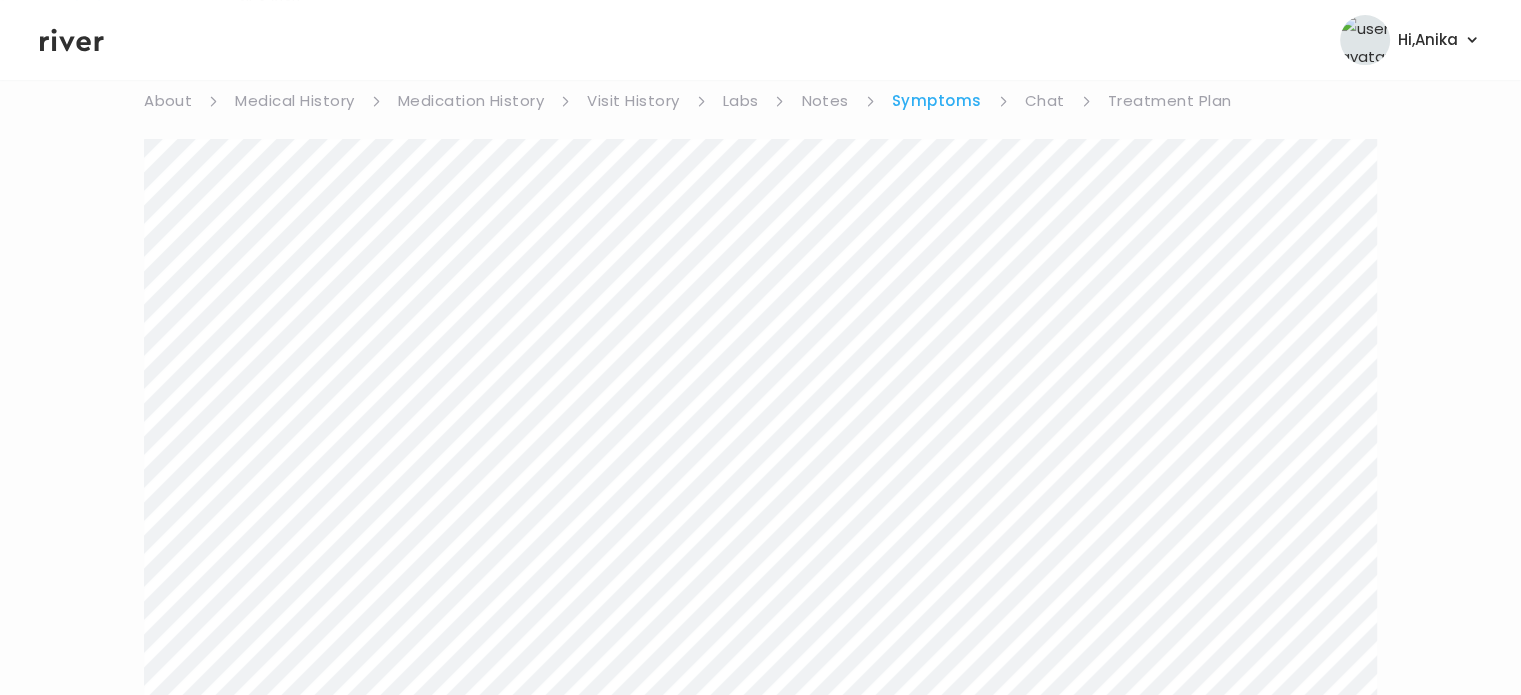 click on "Chat" at bounding box center [1045, 101] 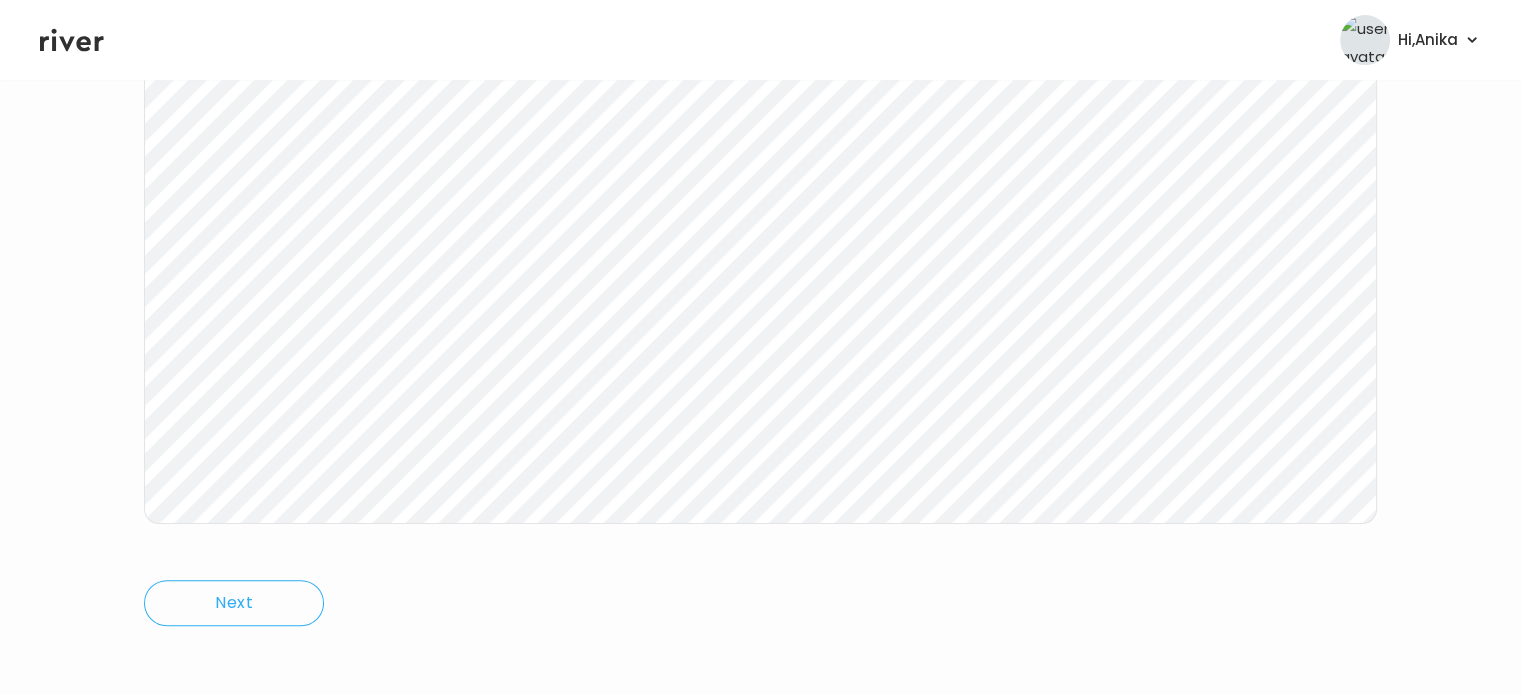 scroll, scrollTop: 415, scrollLeft: 0, axis: vertical 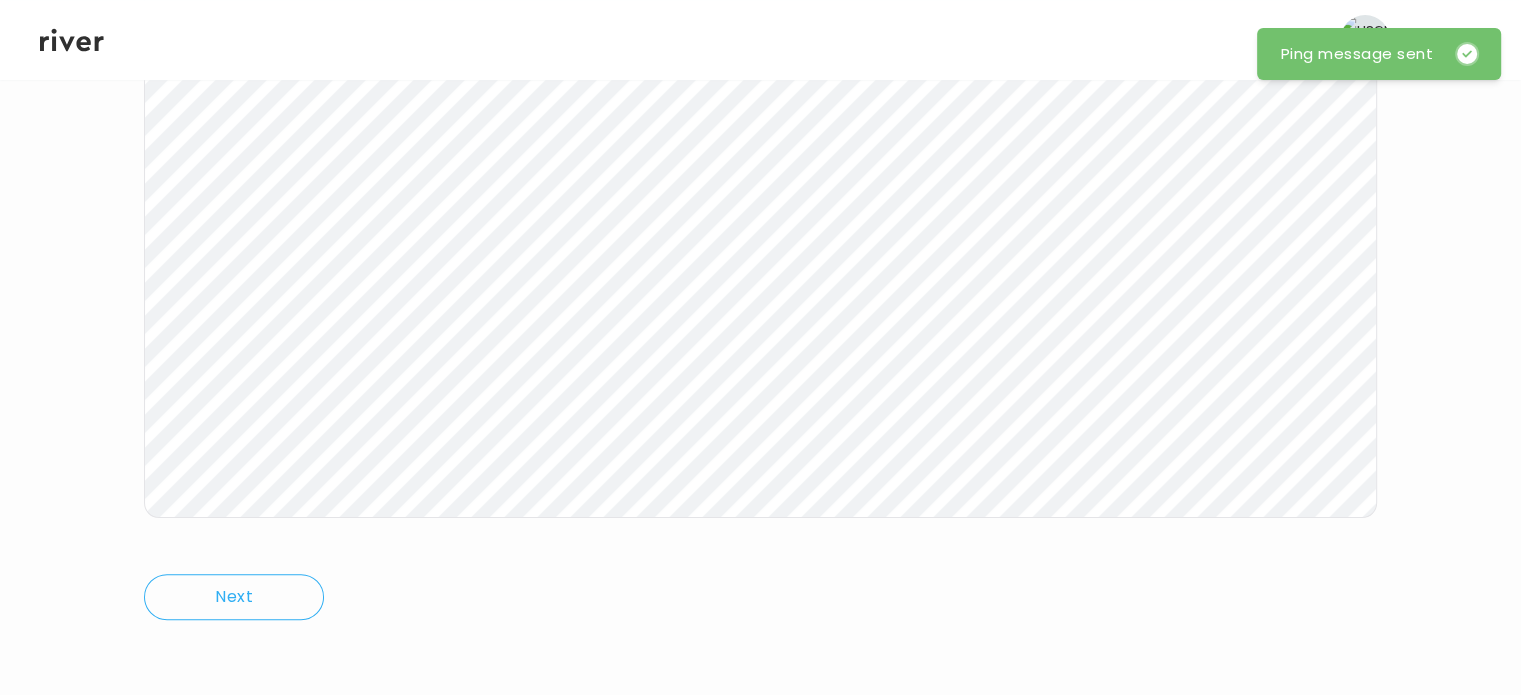 click 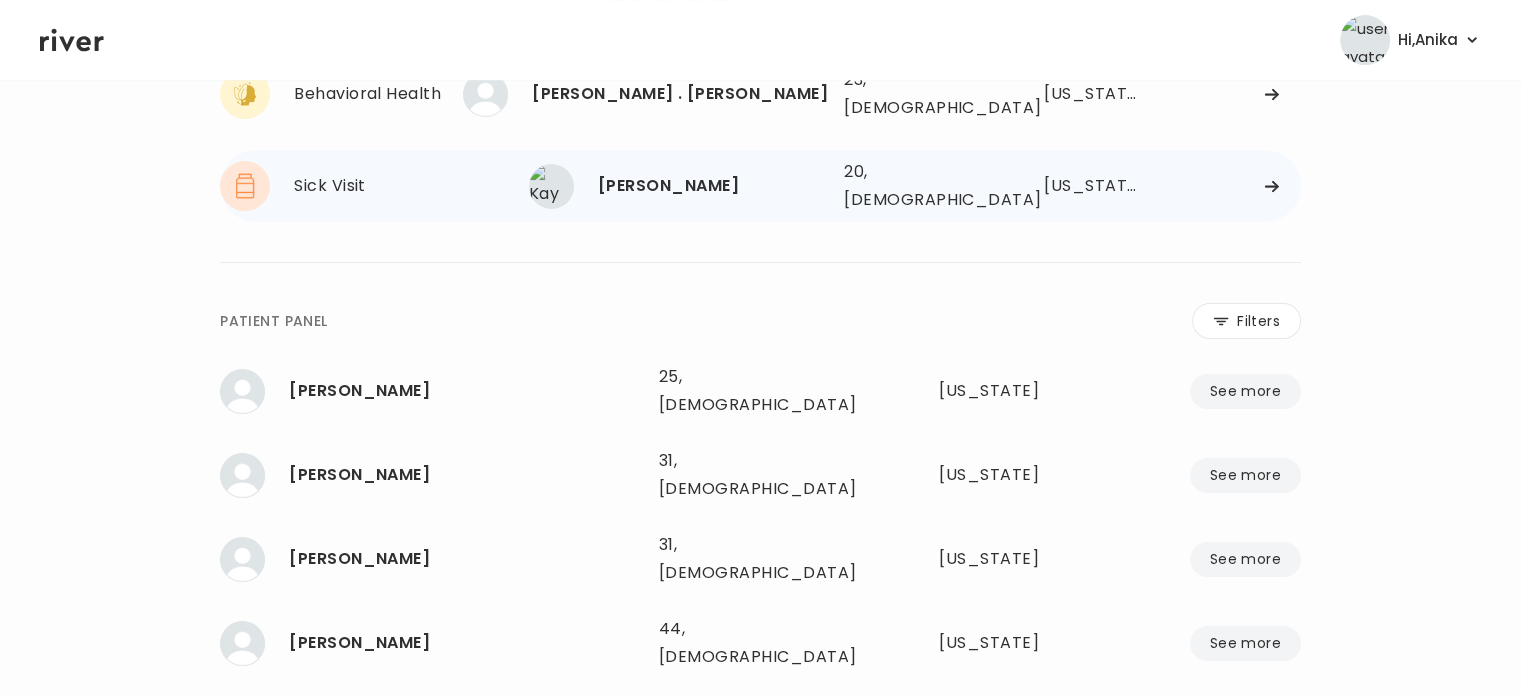 scroll, scrollTop: 12, scrollLeft: 0, axis: vertical 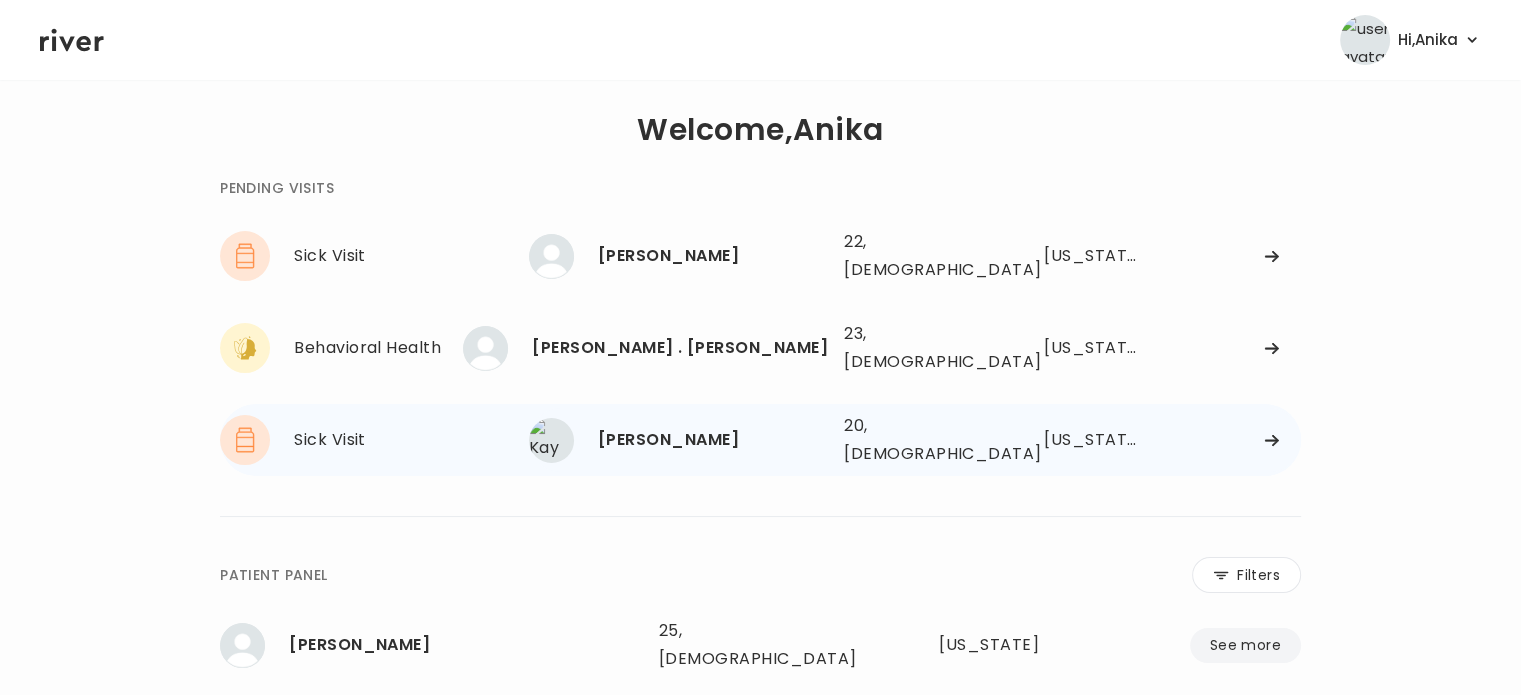click on "[PERSON_NAME]" at bounding box center (713, 440) 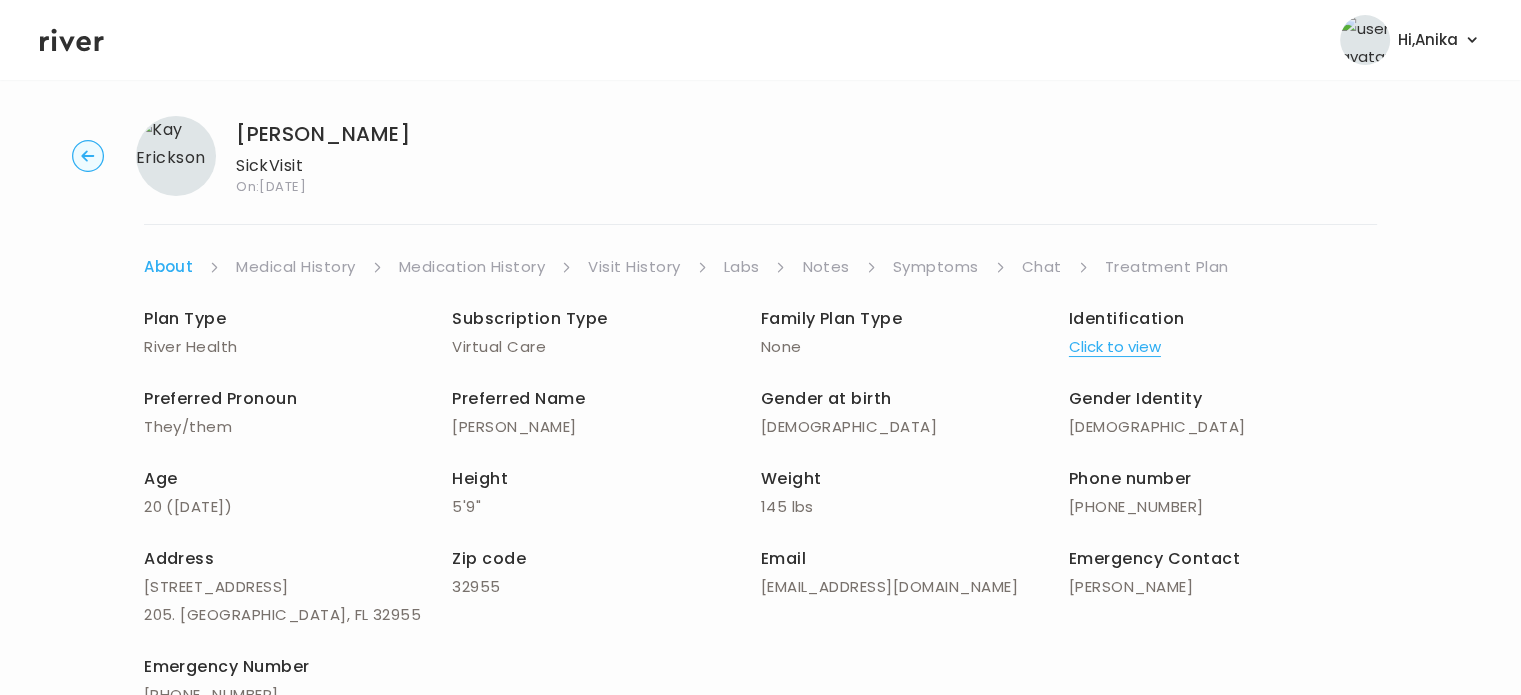 click on "Symptoms" at bounding box center (936, 267) 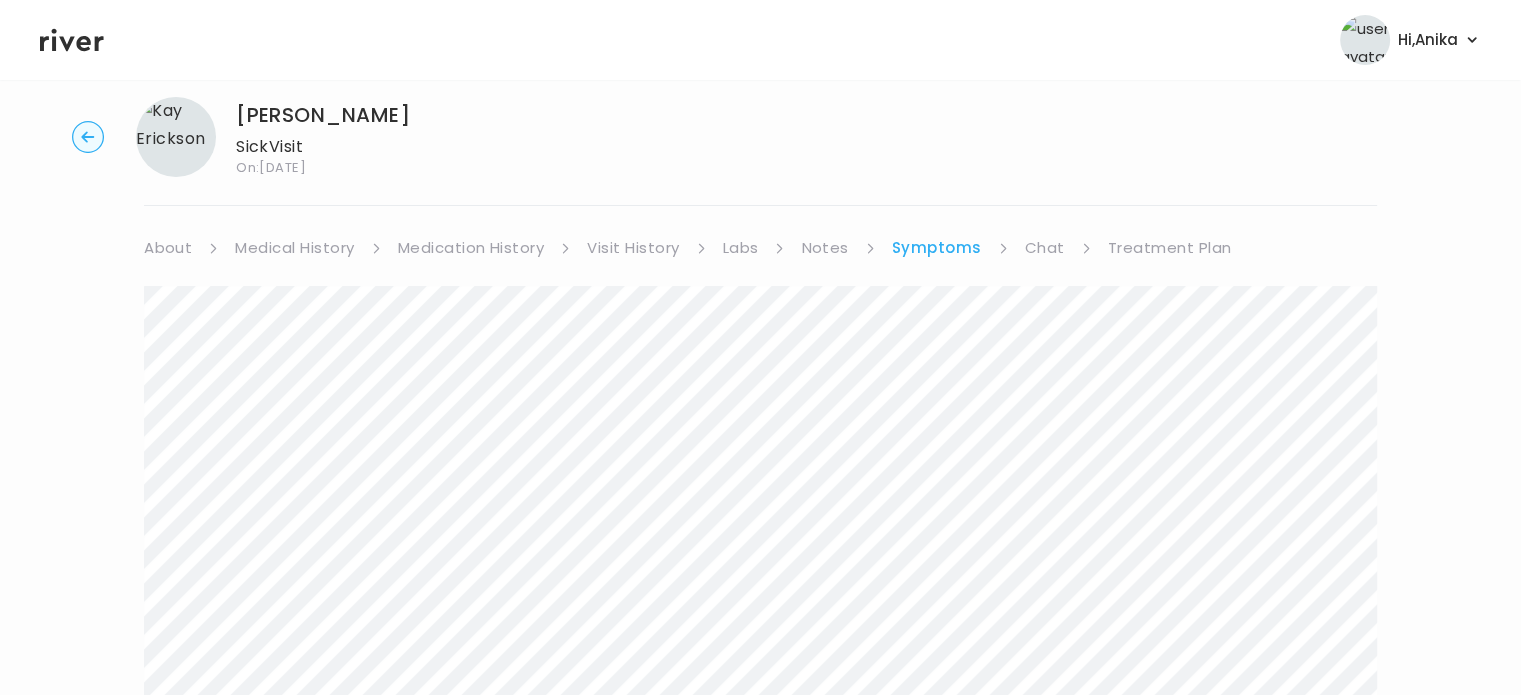 scroll, scrollTop: 0, scrollLeft: 0, axis: both 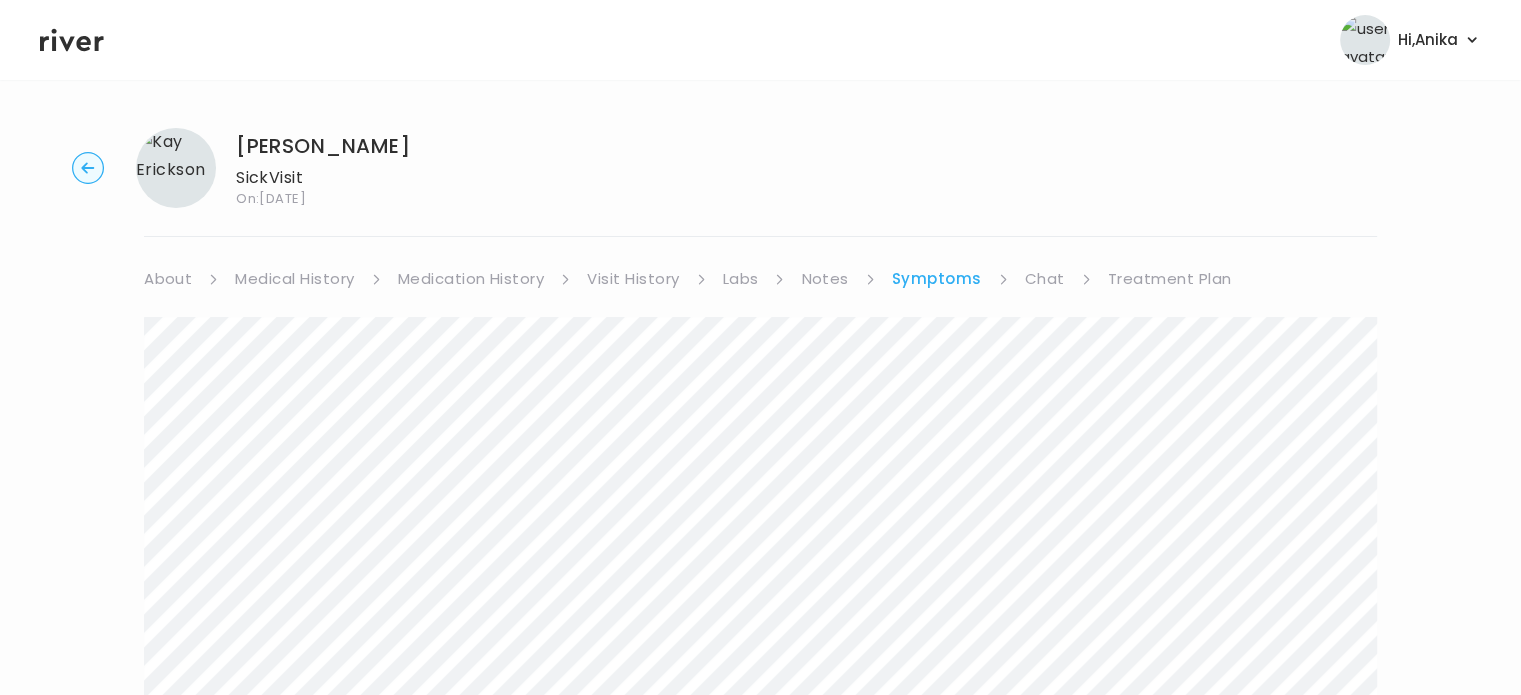 click on "Treatment Plan" at bounding box center (1170, 279) 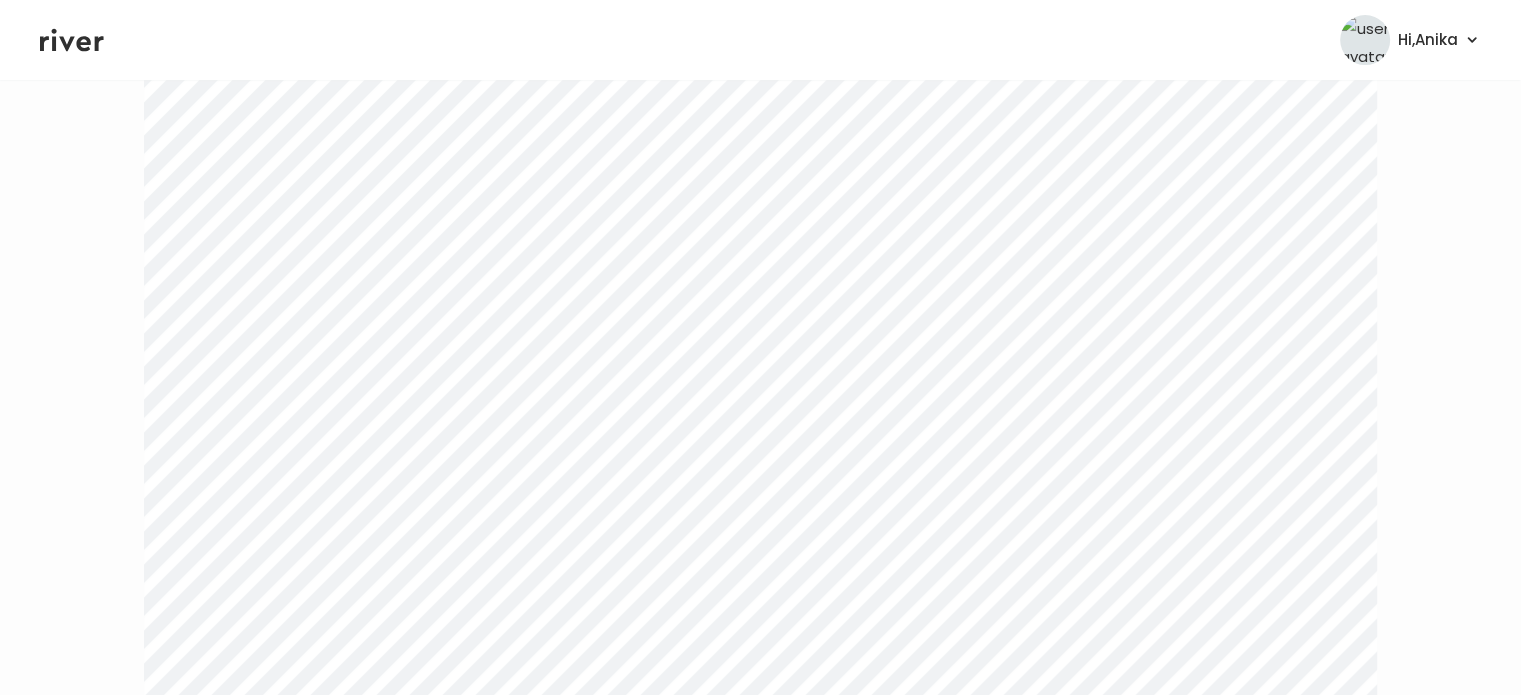 scroll, scrollTop: 238, scrollLeft: 0, axis: vertical 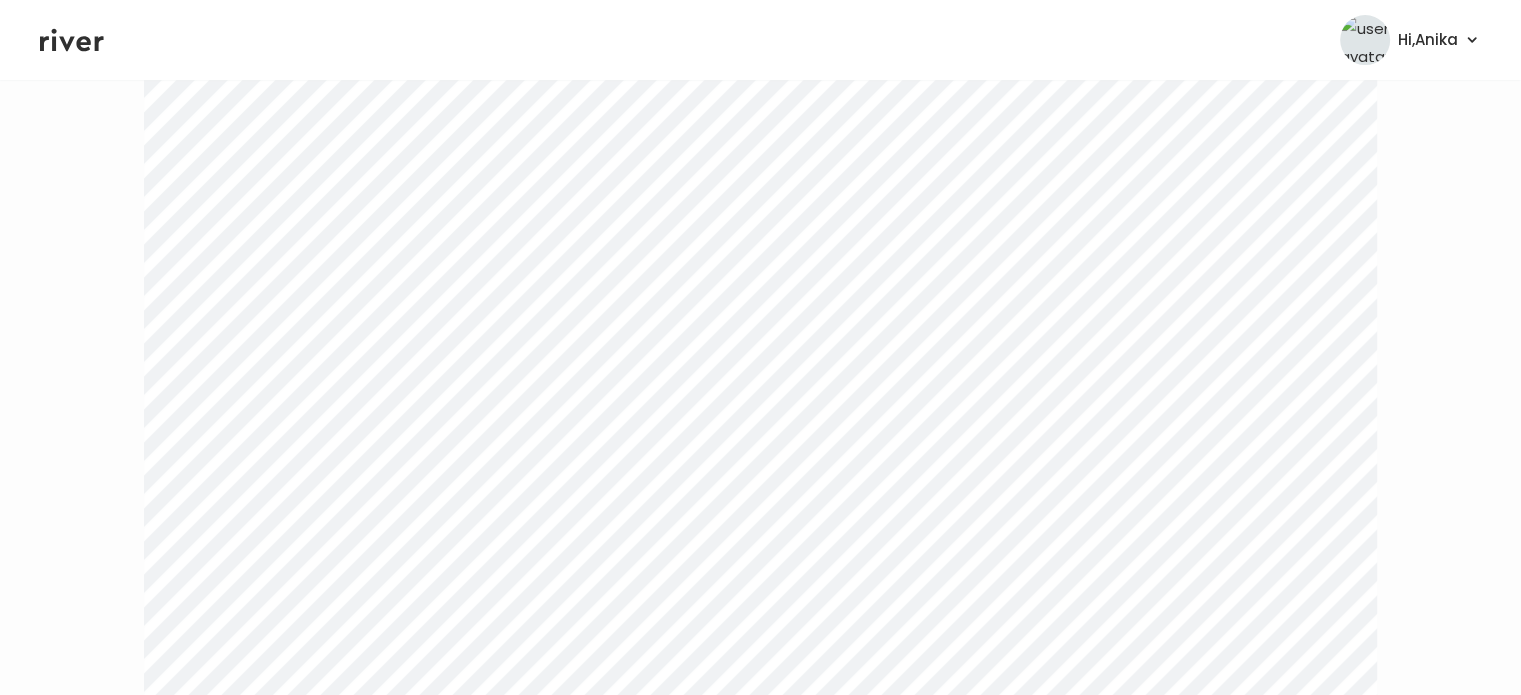 click 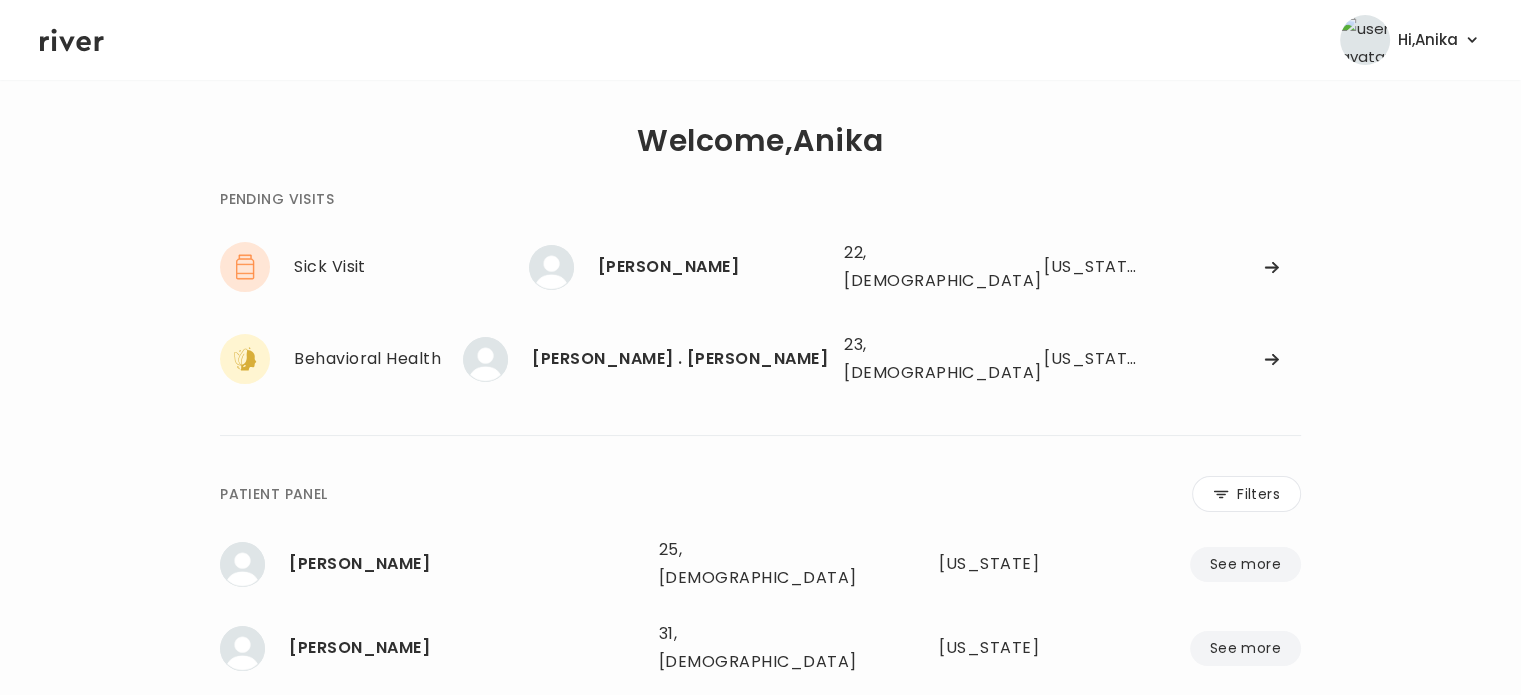 scroll, scrollTop: 0, scrollLeft: 0, axis: both 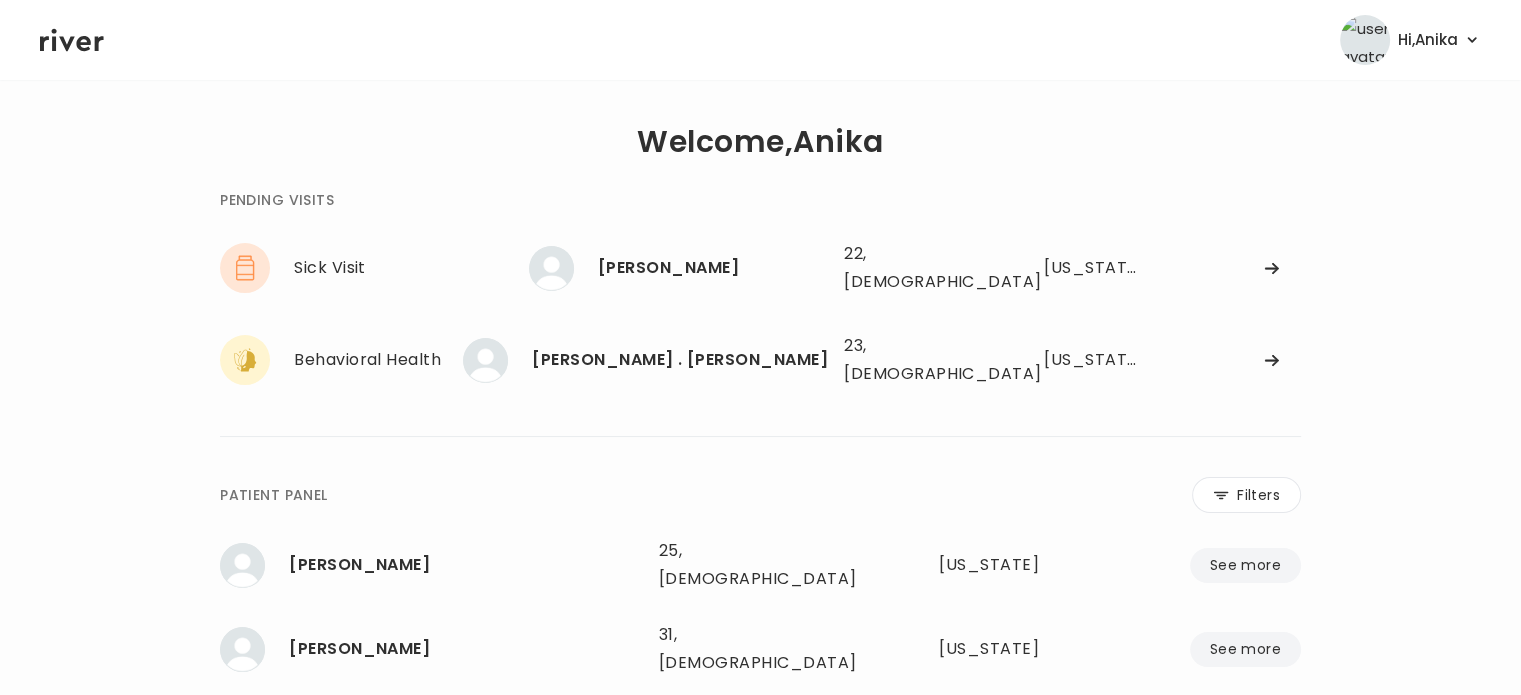 click 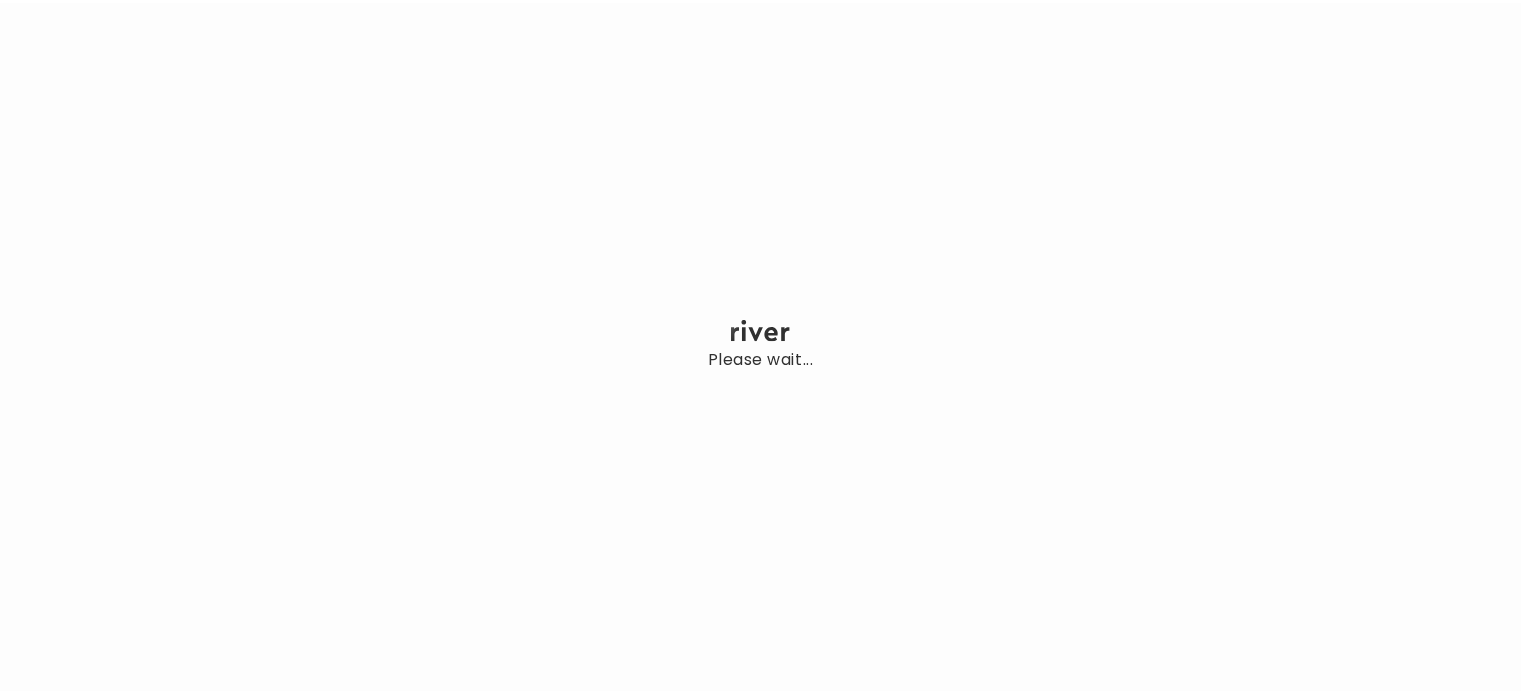 scroll, scrollTop: 0, scrollLeft: 0, axis: both 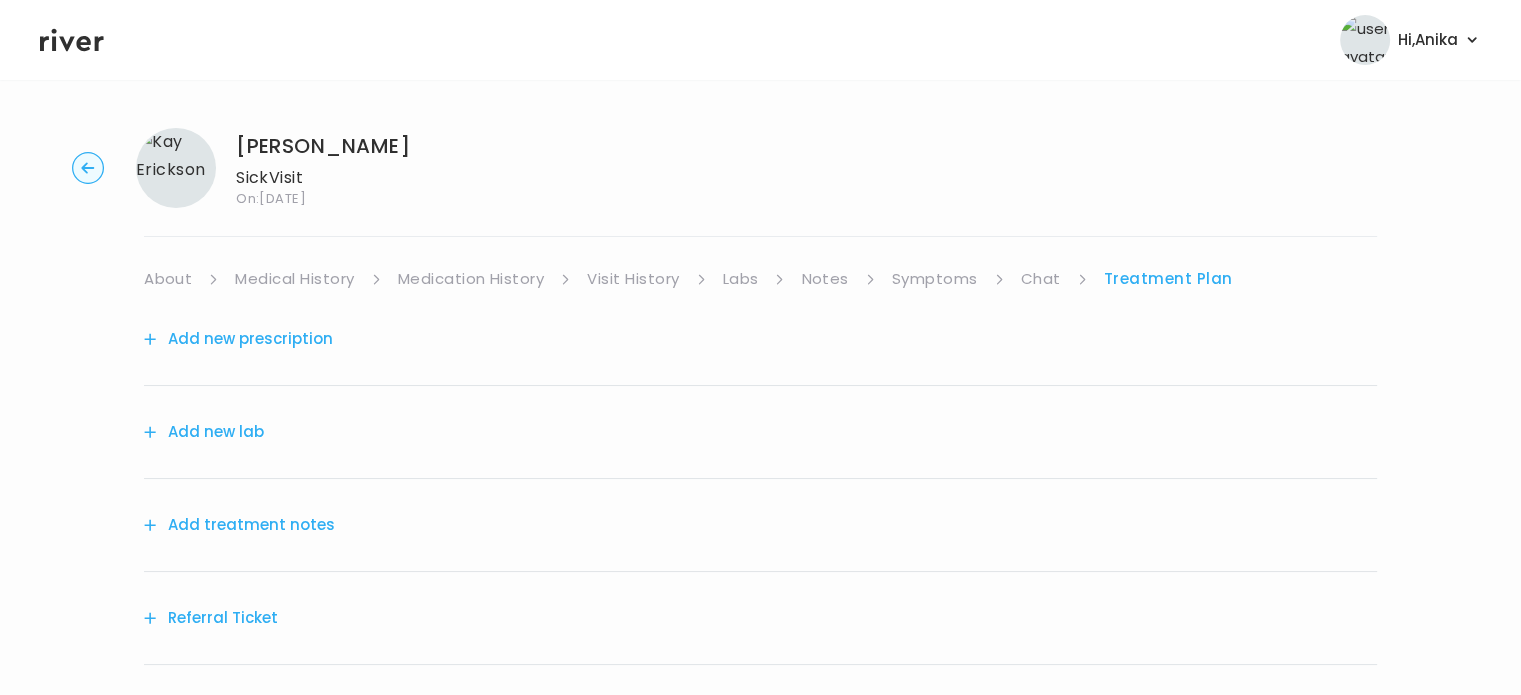 click on "Add treatment notes" at bounding box center (239, 525) 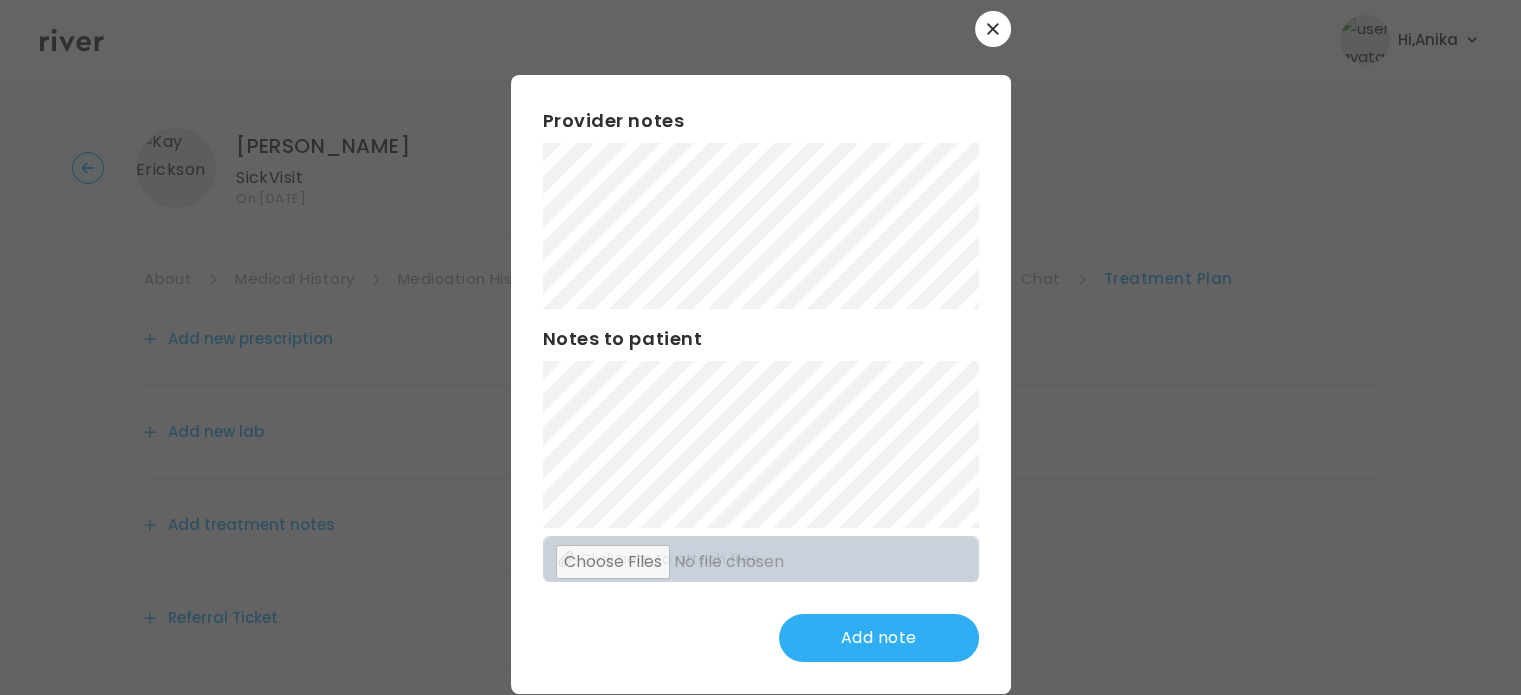 scroll, scrollTop: 22, scrollLeft: 0, axis: vertical 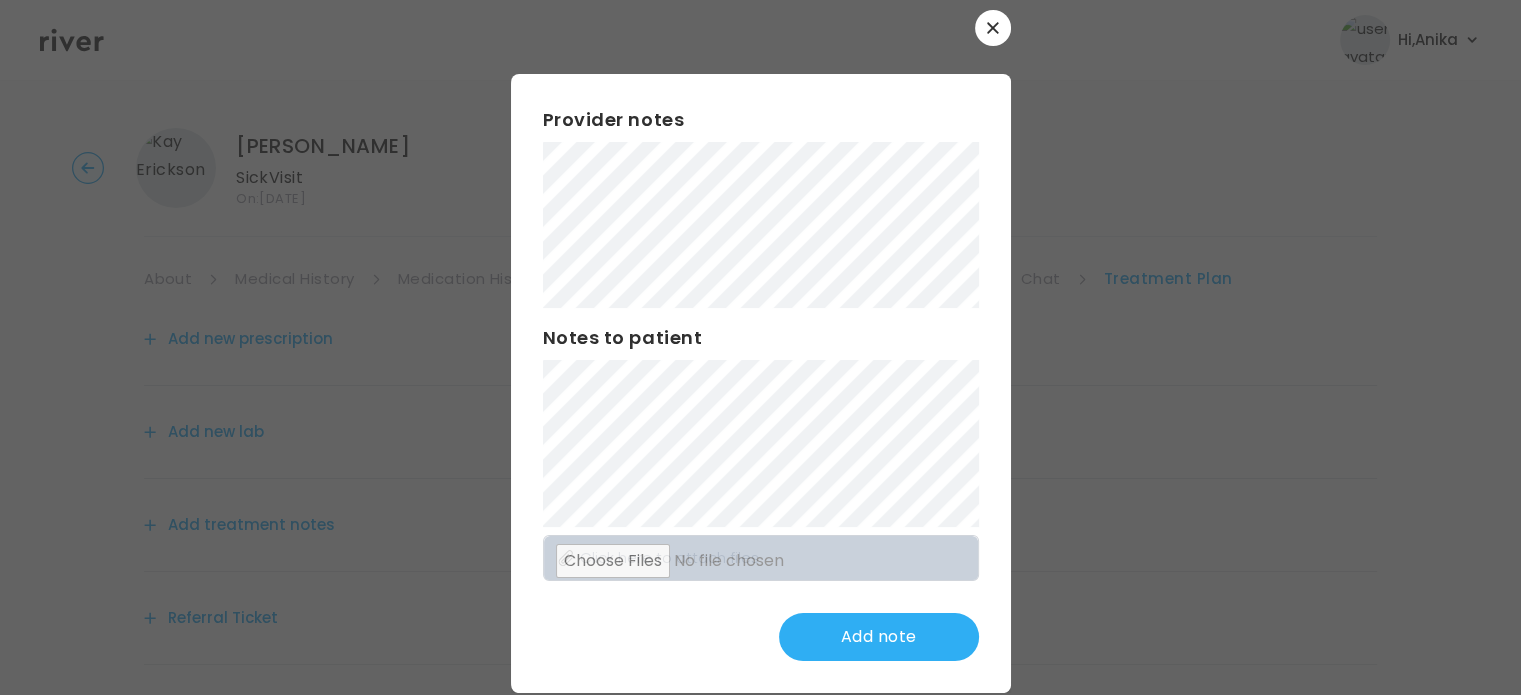 click on "​ Provider notes Notes to patient Click here to attach files Add note" at bounding box center (760, 351) 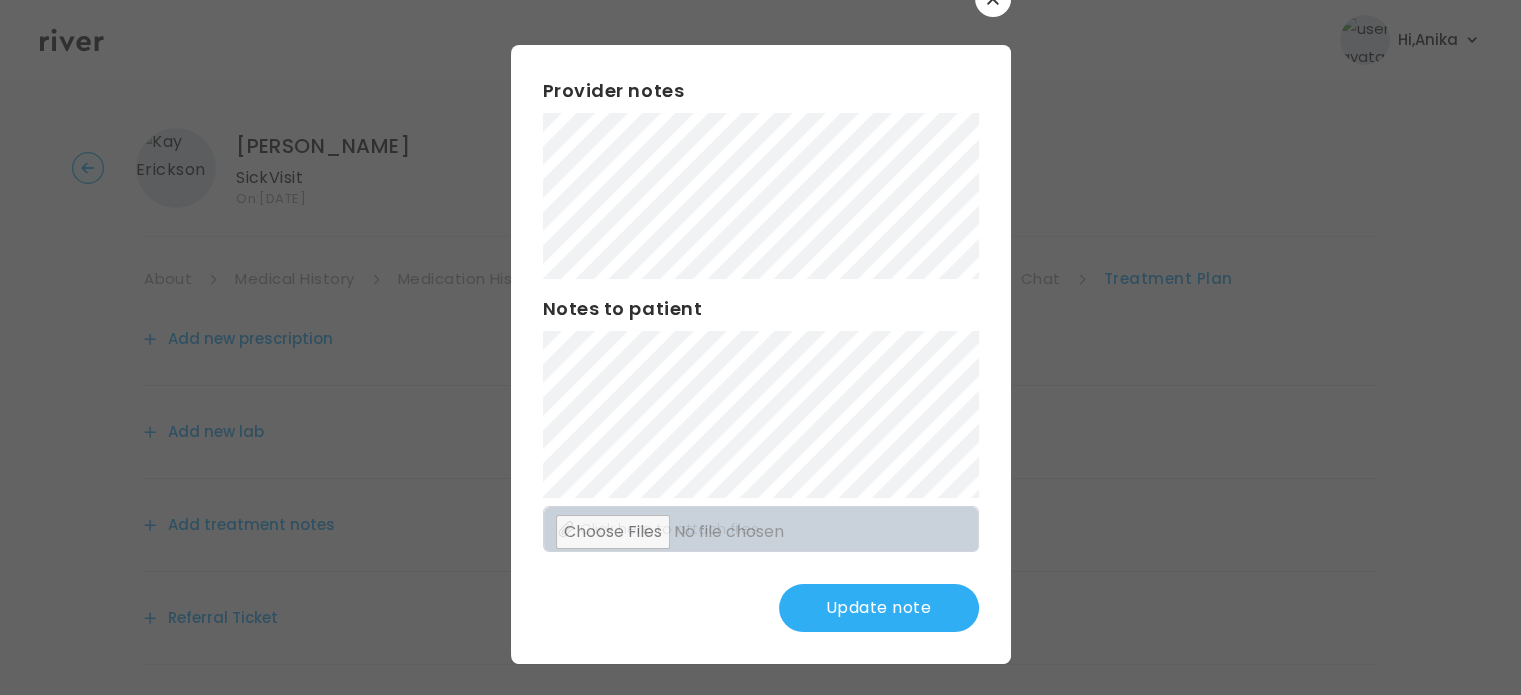scroll, scrollTop: 52, scrollLeft: 0, axis: vertical 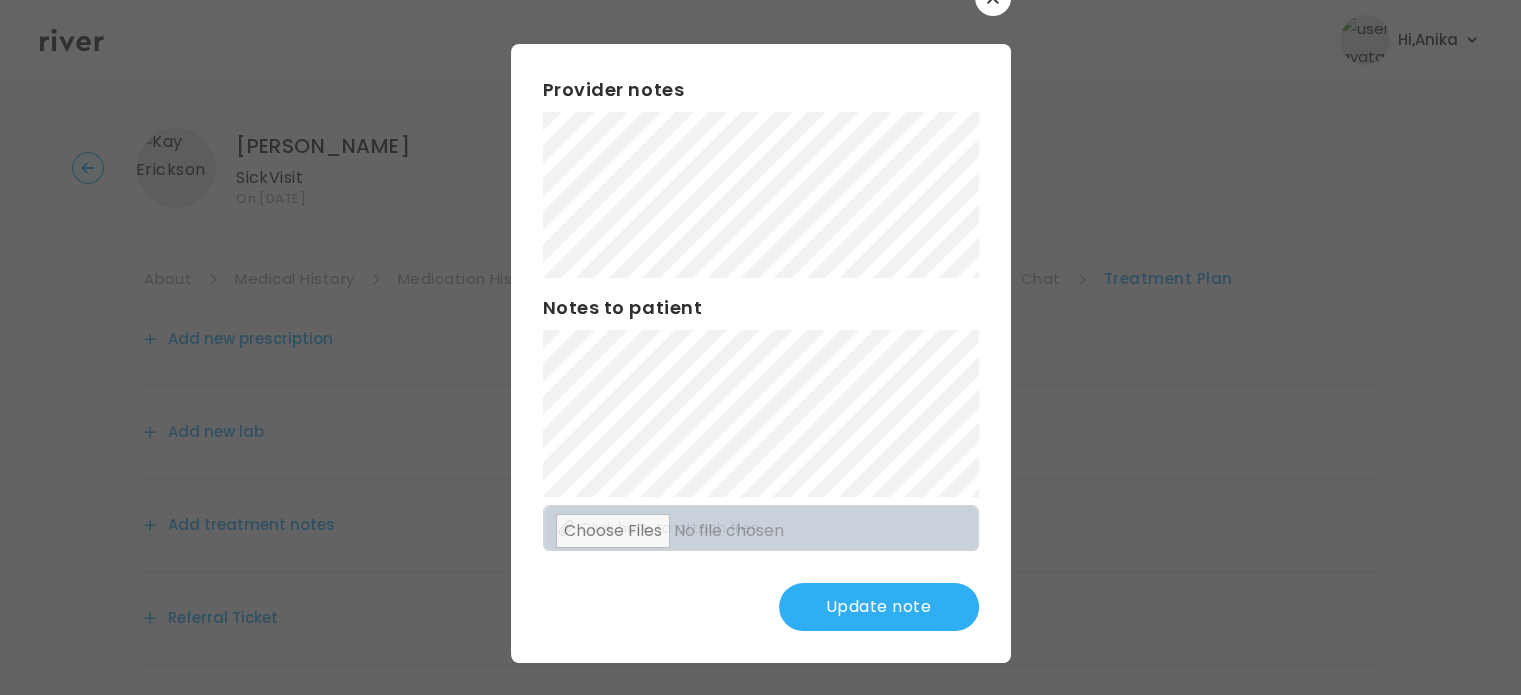 click on "Update note" at bounding box center (879, 607) 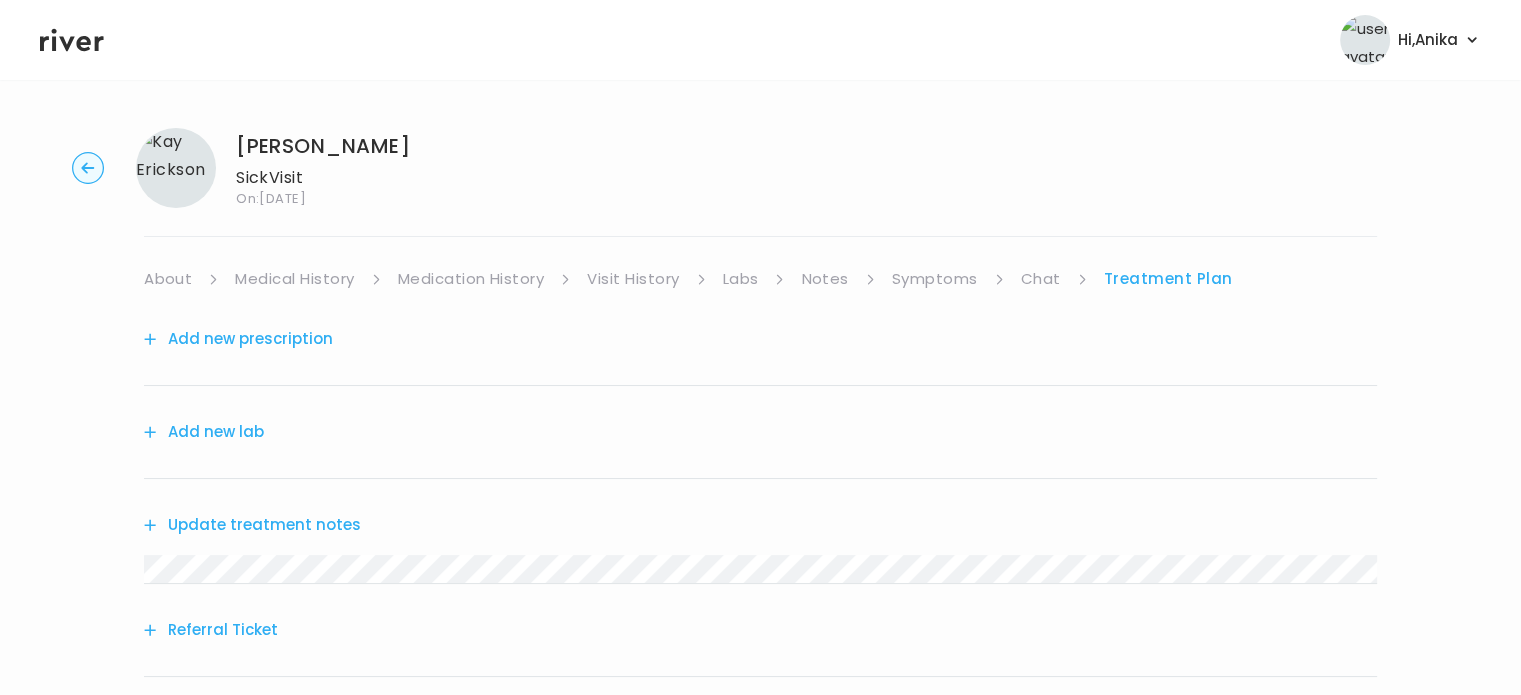 click on "Add new prescription" at bounding box center [238, 339] 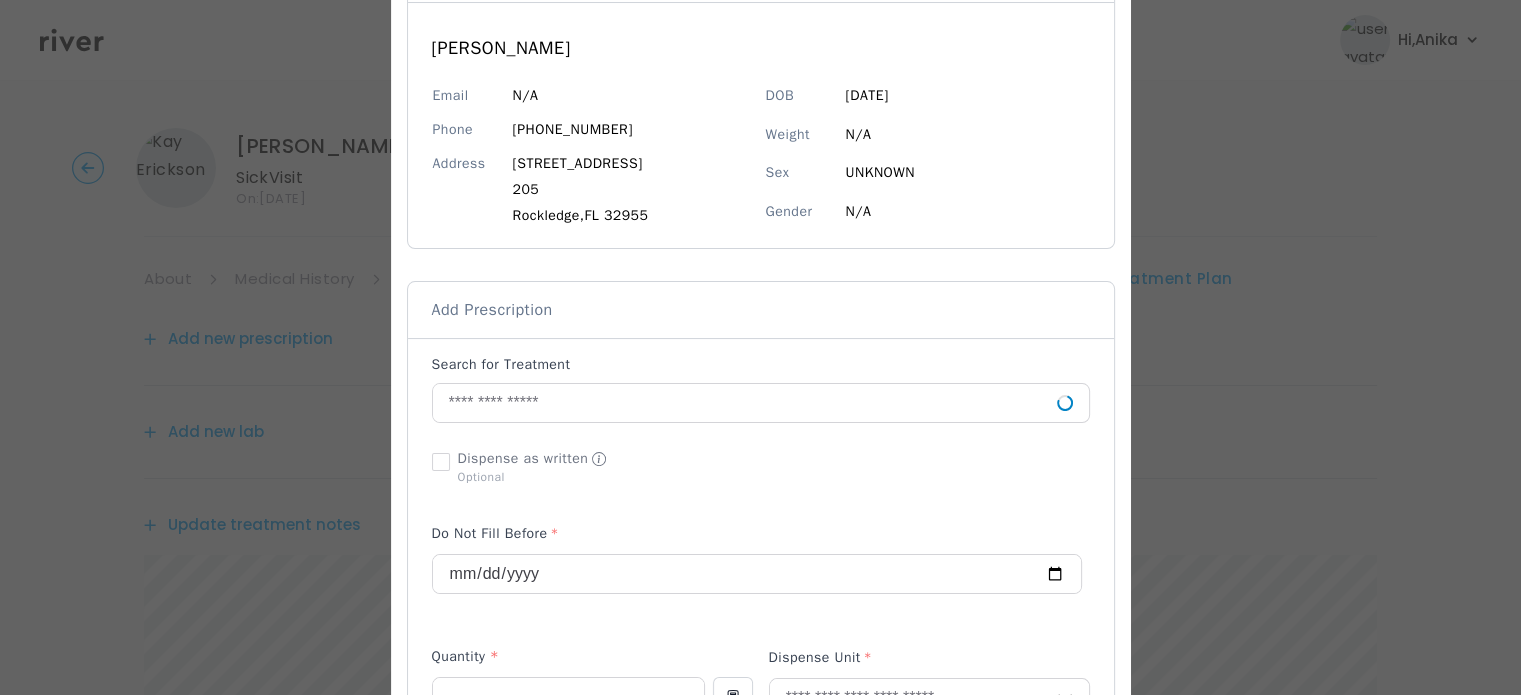 scroll, scrollTop: 211, scrollLeft: 0, axis: vertical 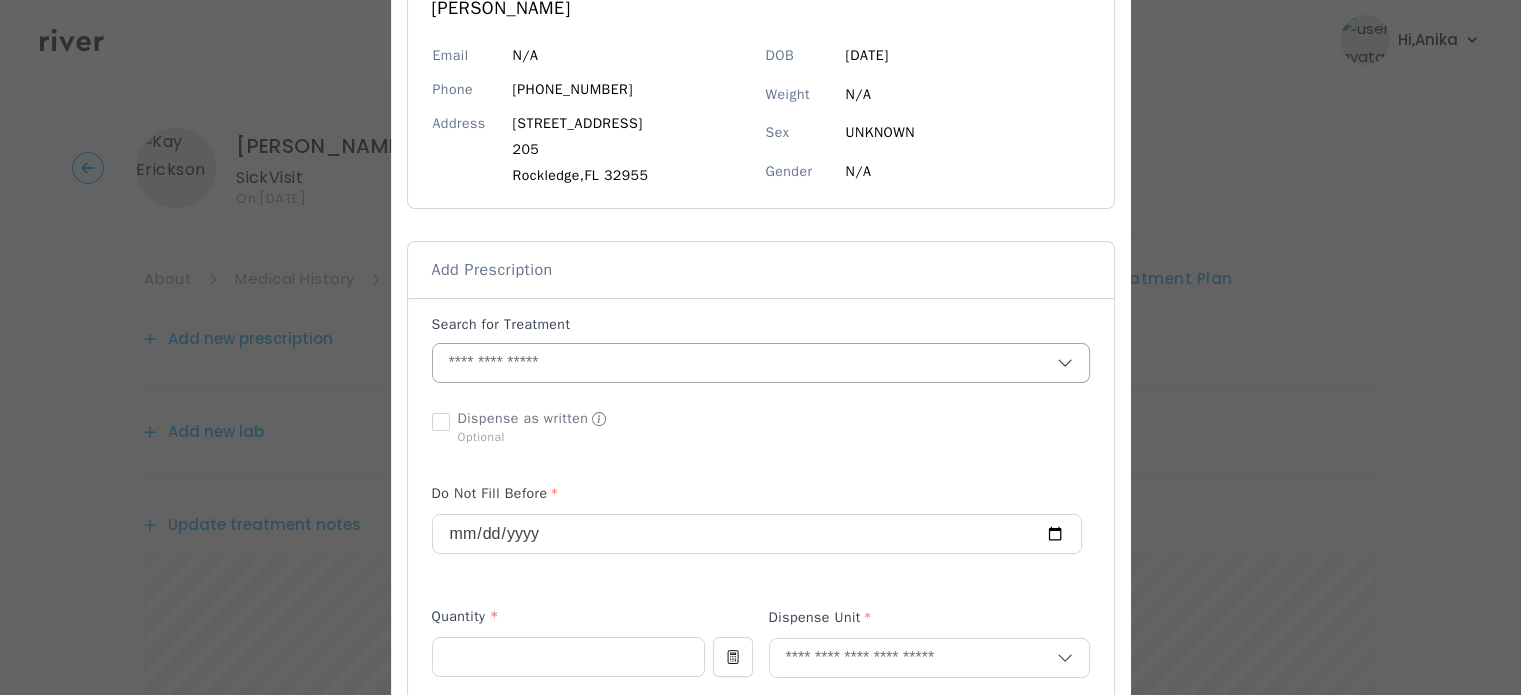 click at bounding box center (745, 363) 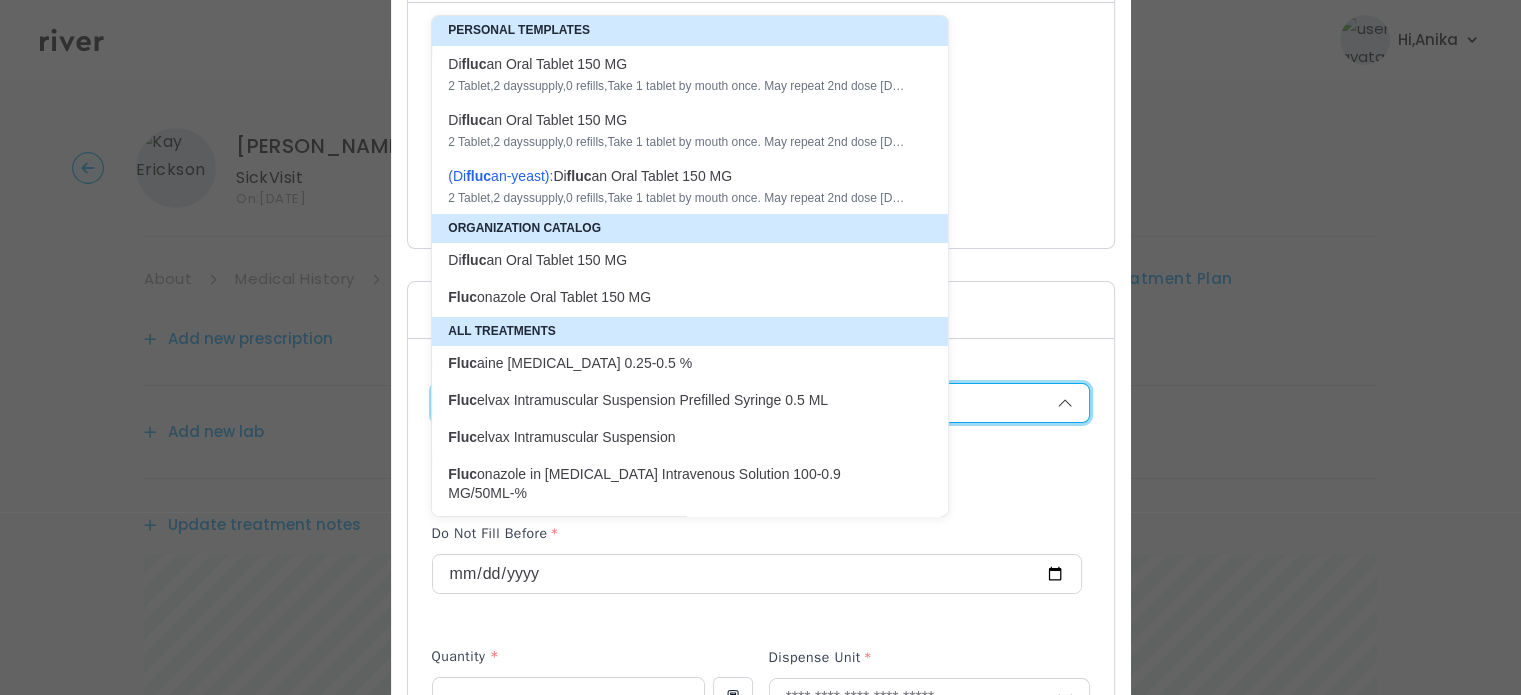 scroll, scrollTop: 169, scrollLeft: 0, axis: vertical 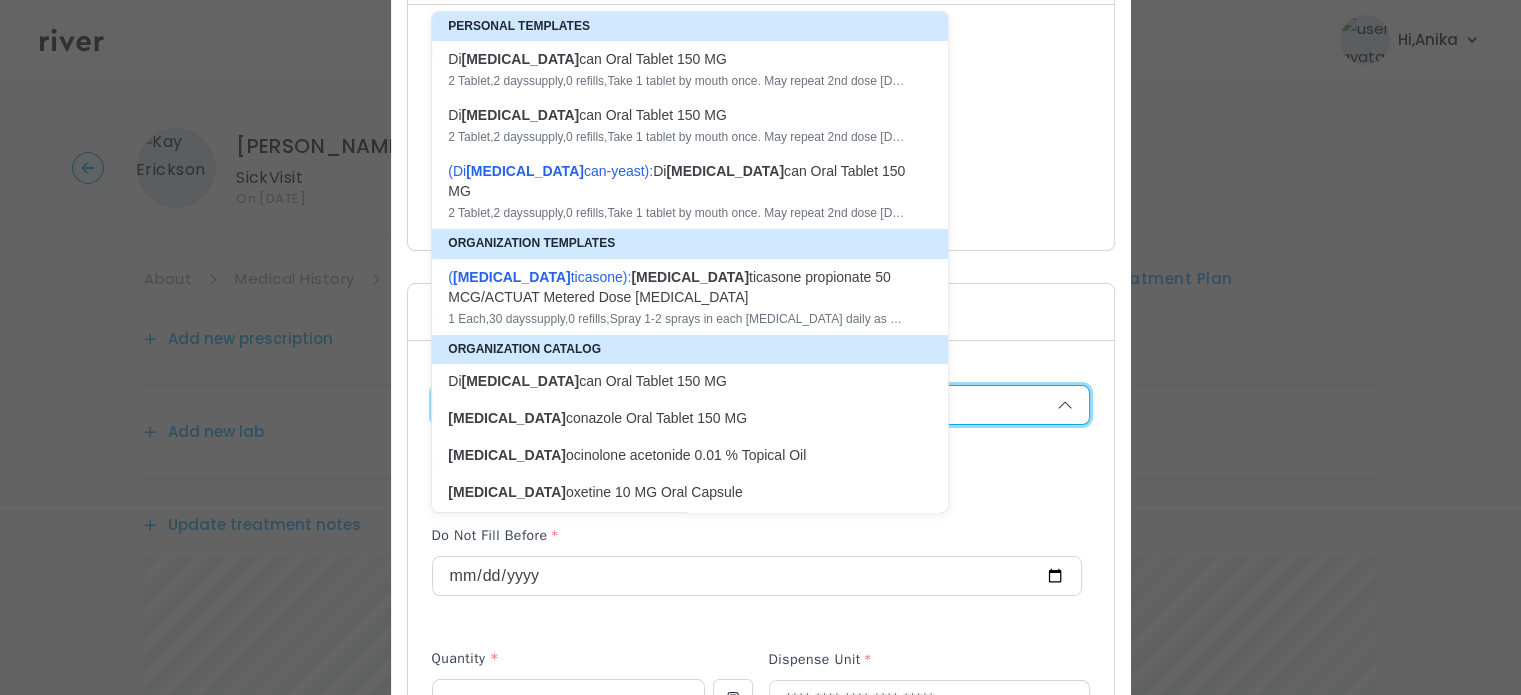 click on "( Flu ticasone ):  flu ticasone propionate 50 MCG/ACTUAT Metered Dose Nasal Spray" at bounding box center [678, 287] 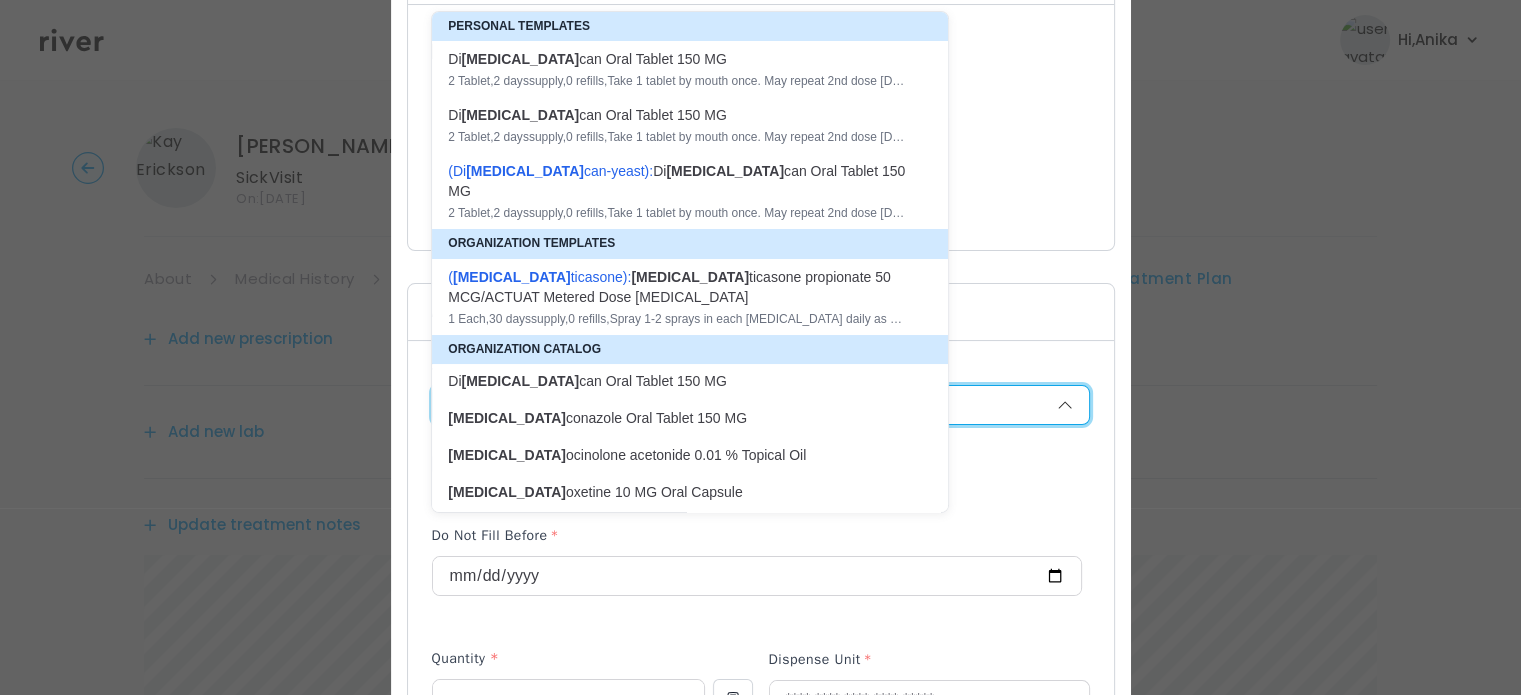 type on "*" 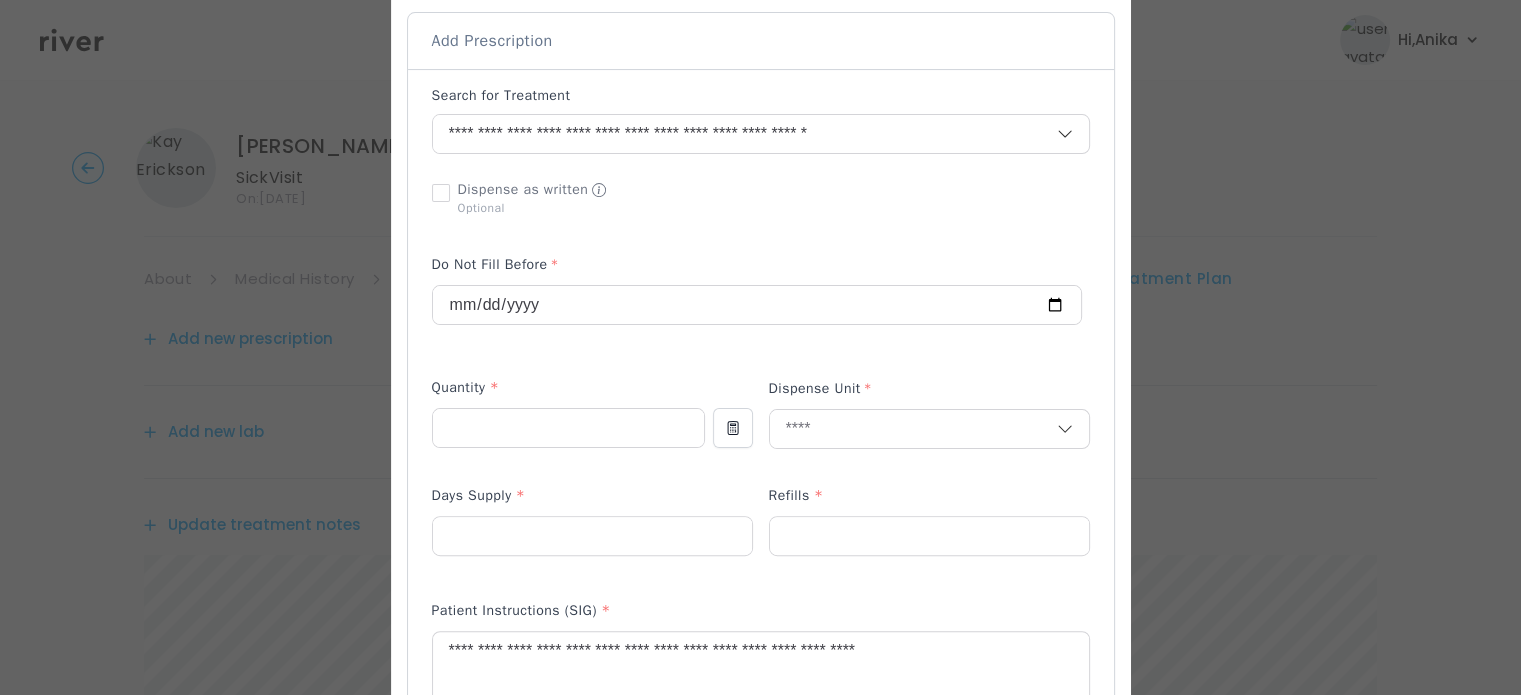 scroll, scrollTop: 468, scrollLeft: 0, axis: vertical 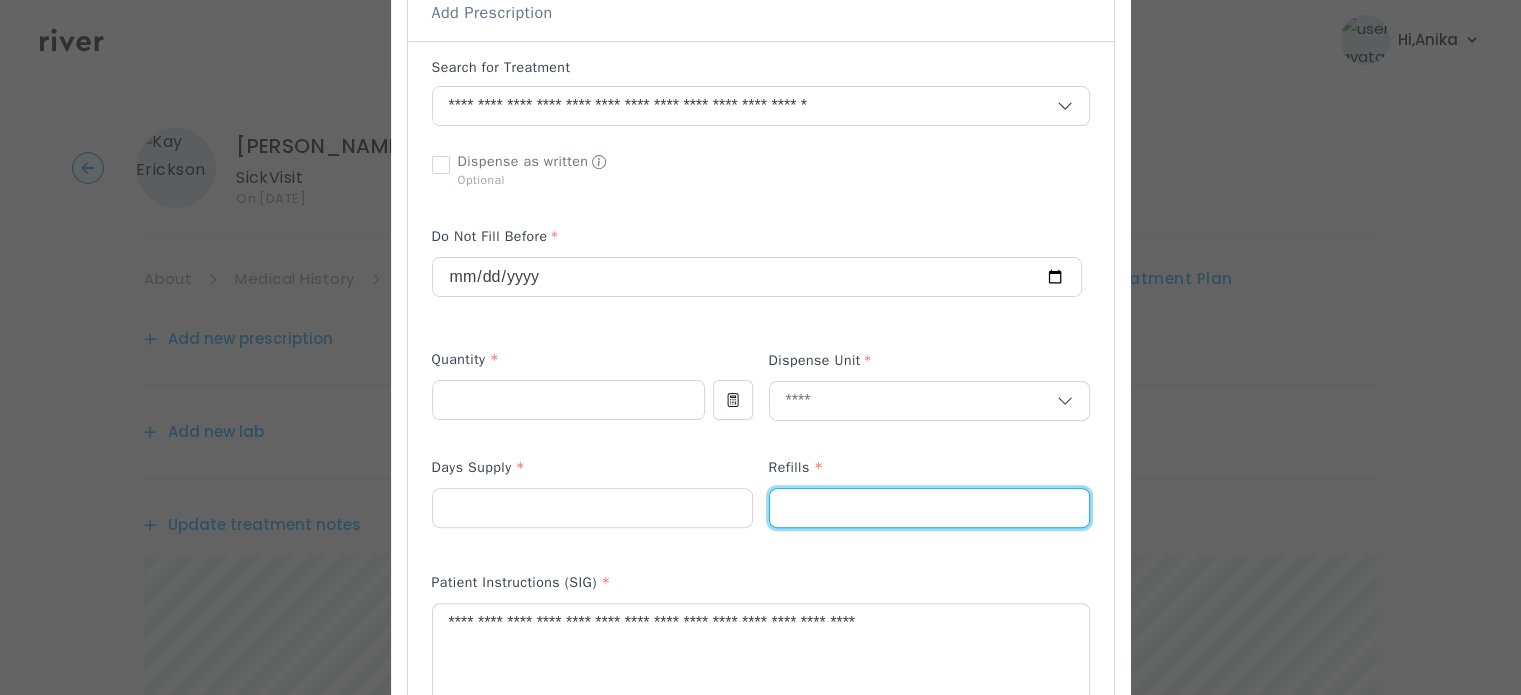 click on "*" at bounding box center [929, 508] 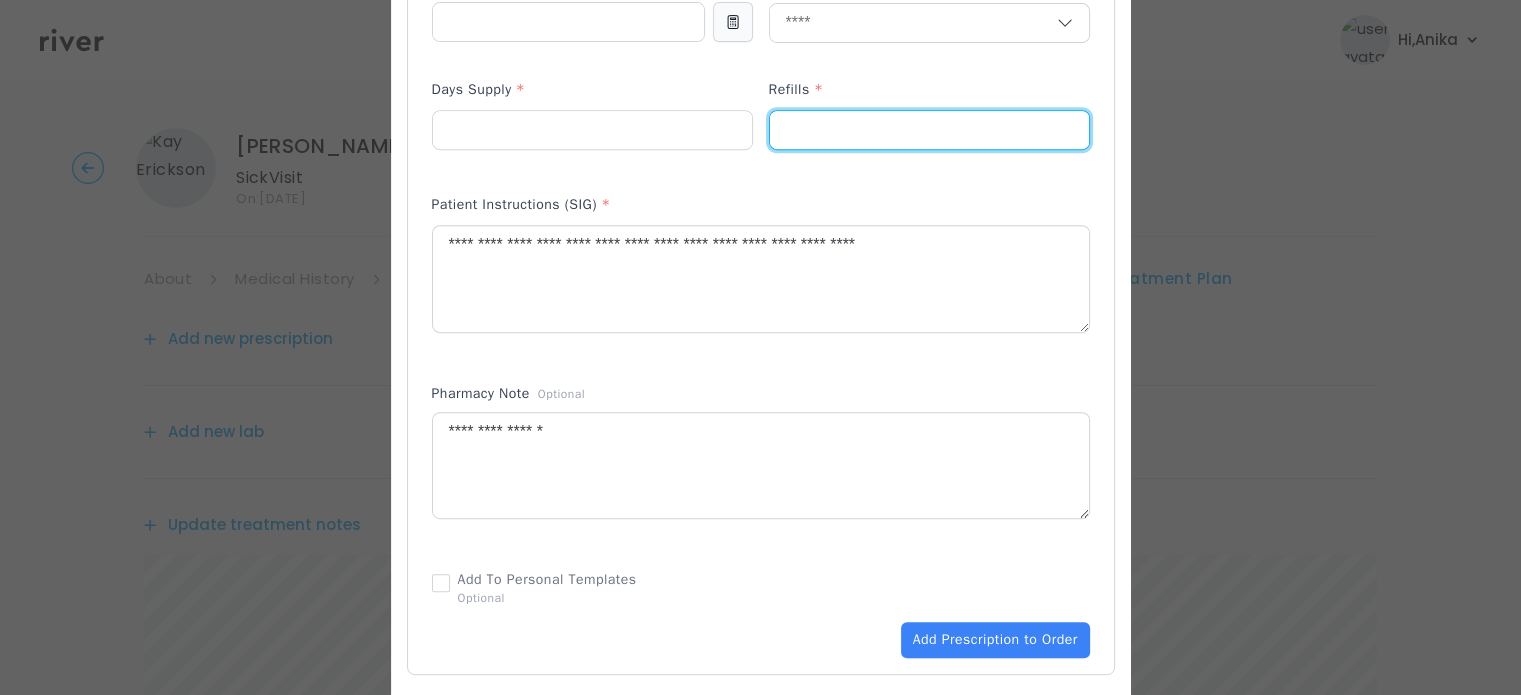 scroll, scrollTop: 860, scrollLeft: 0, axis: vertical 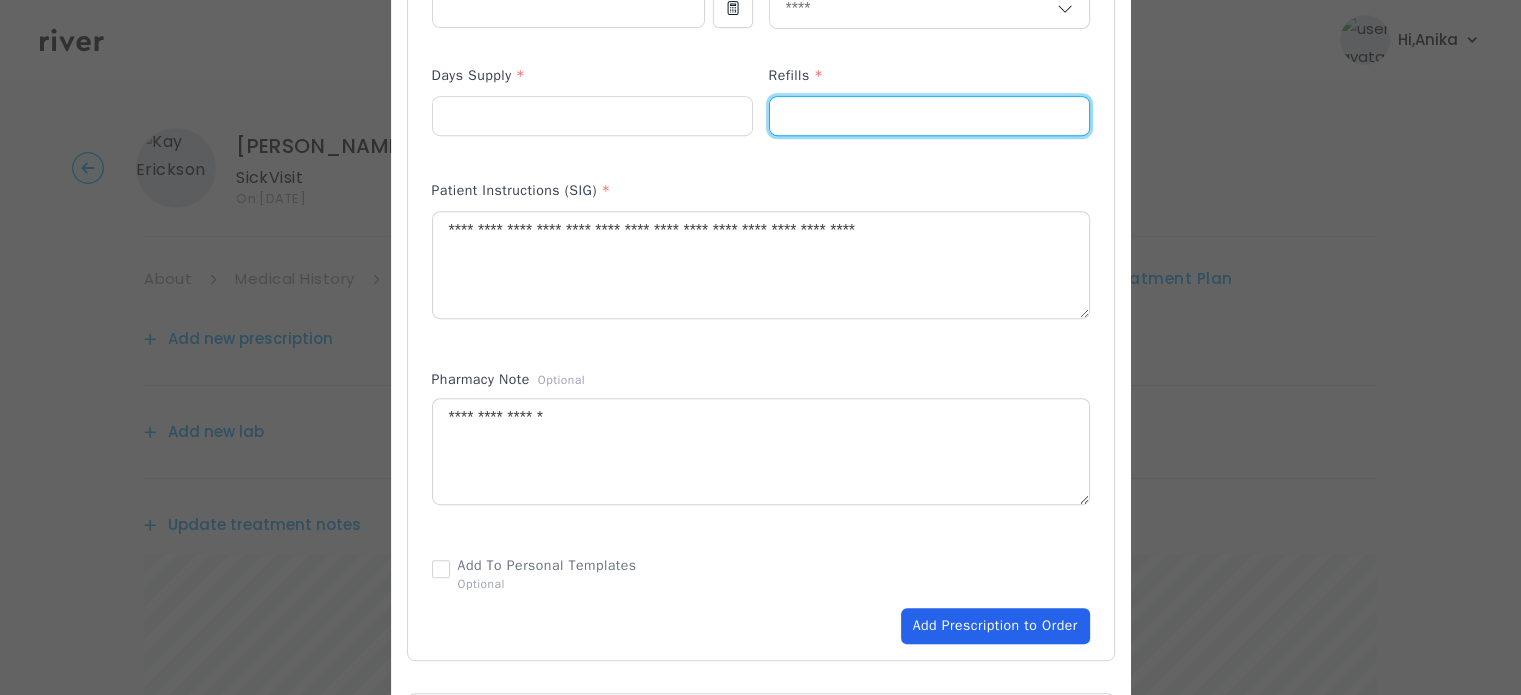 type on "*" 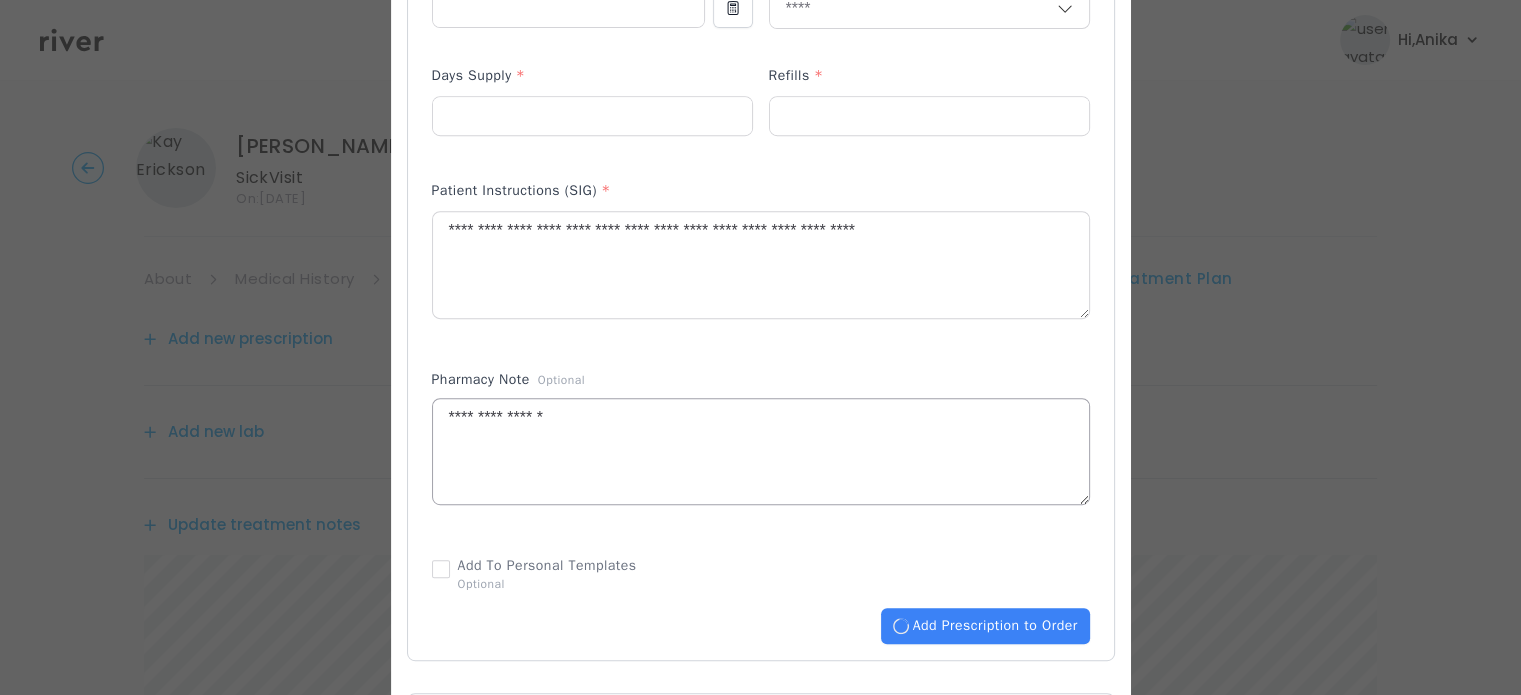 type 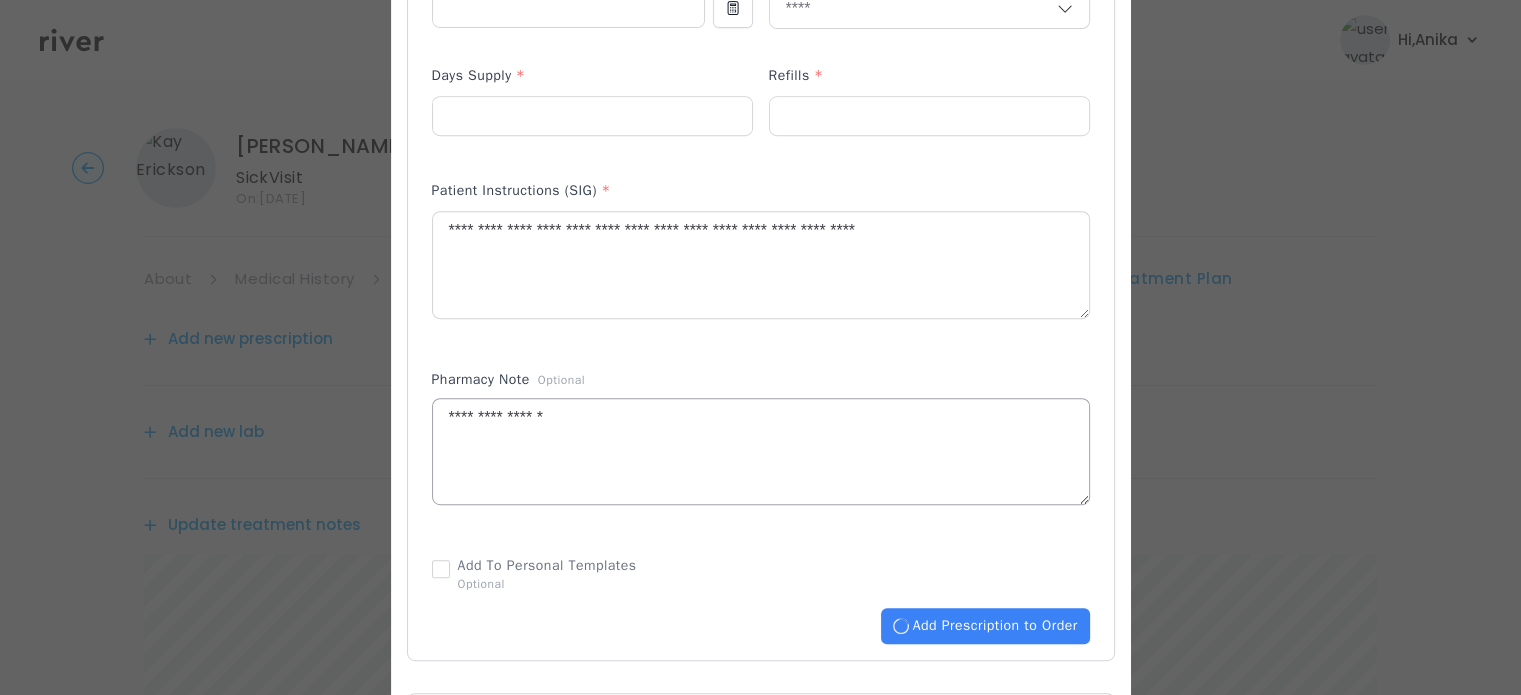 type 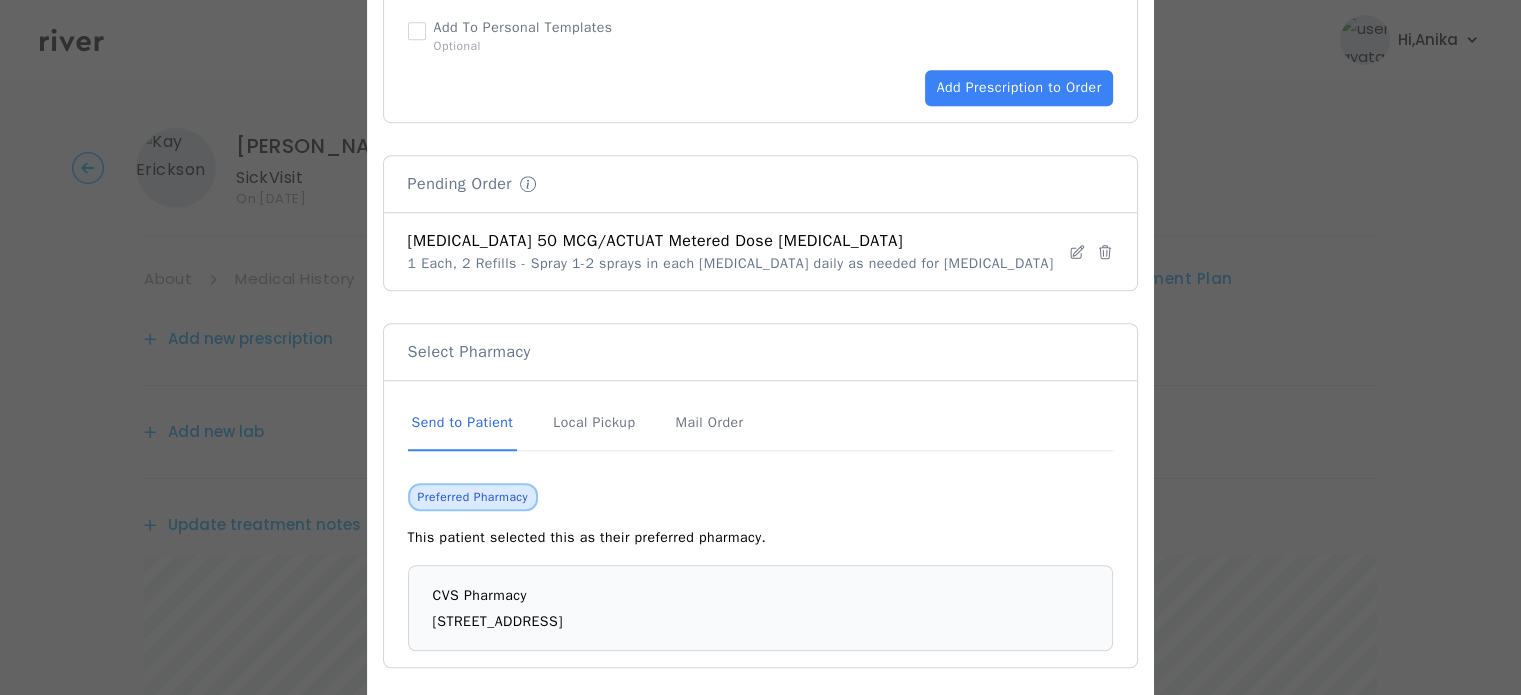 scroll, scrollTop: 1483, scrollLeft: 0, axis: vertical 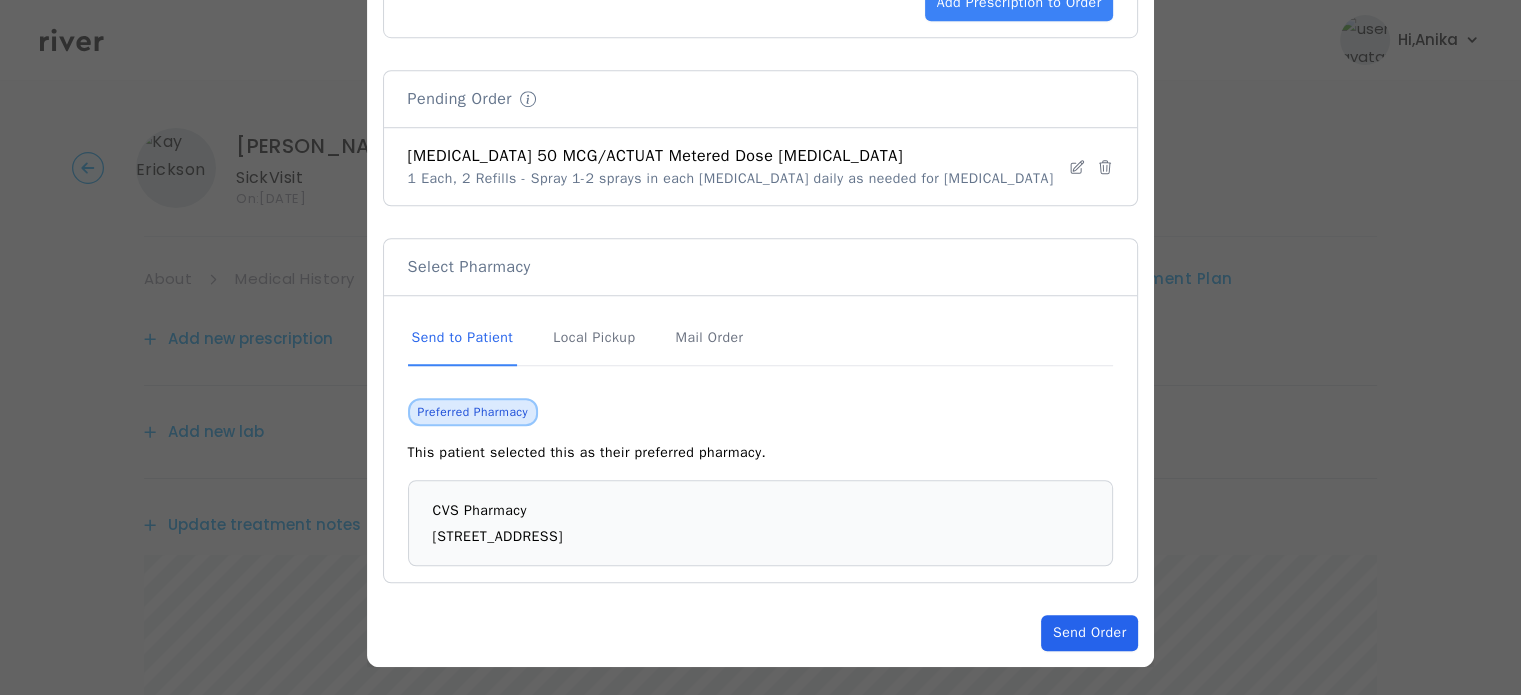 click on "Send Order" 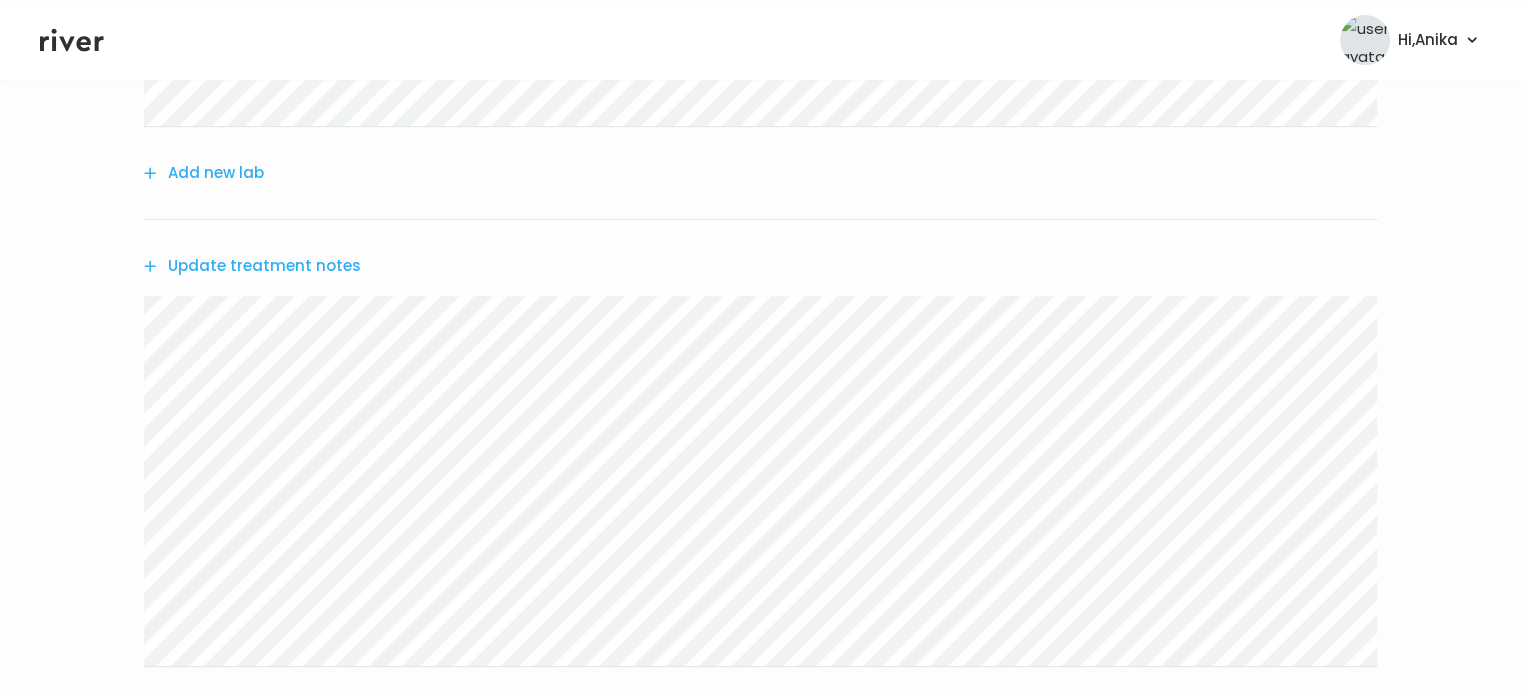 scroll, scrollTop: 495, scrollLeft: 0, axis: vertical 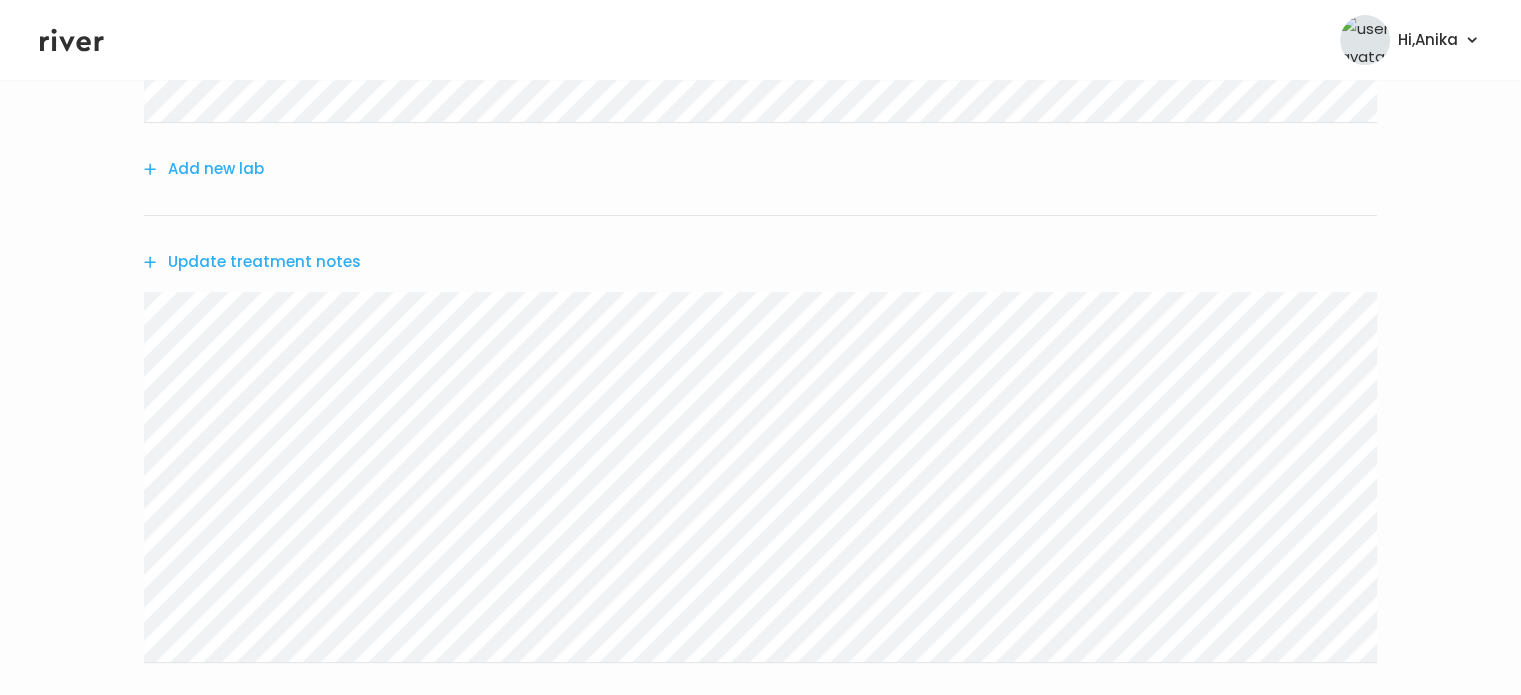 click on "Update treatment notes" at bounding box center [252, 262] 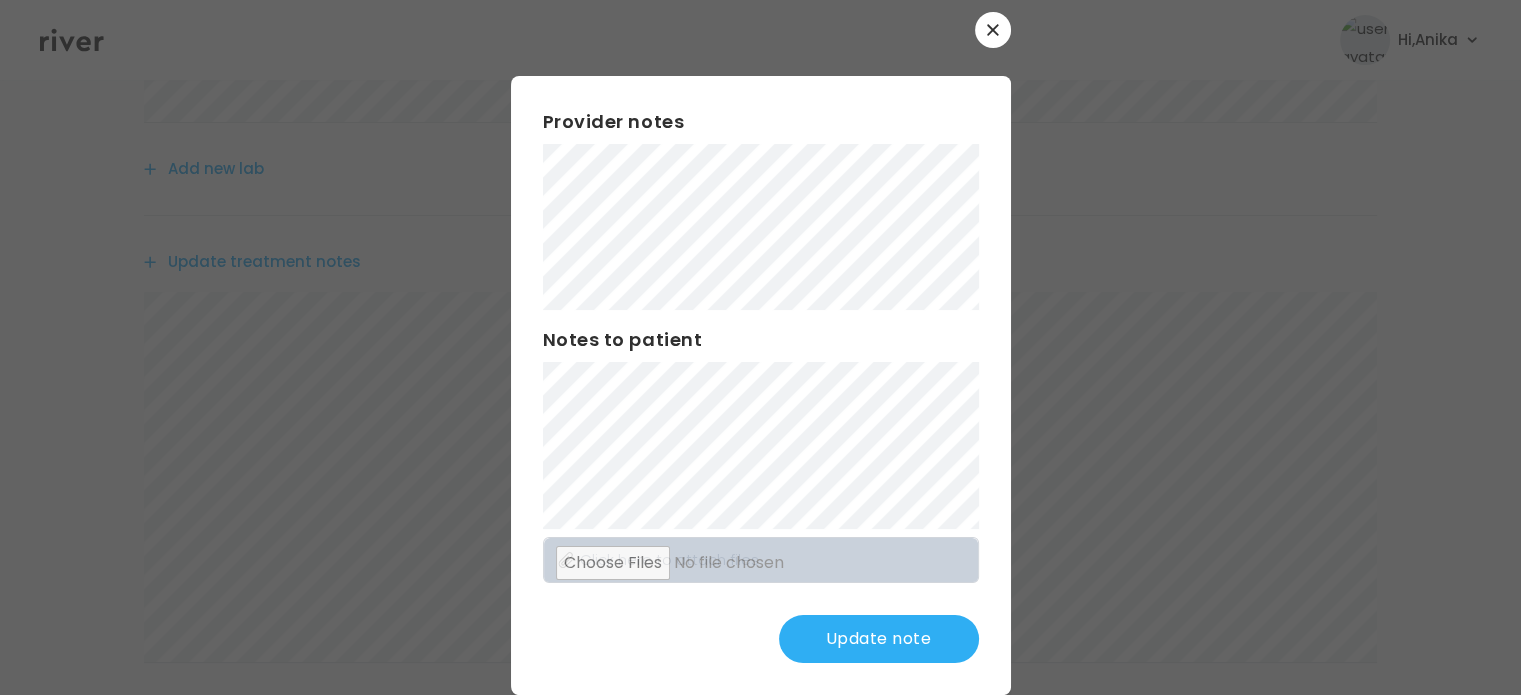 scroll, scrollTop: 52, scrollLeft: 0, axis: vertical 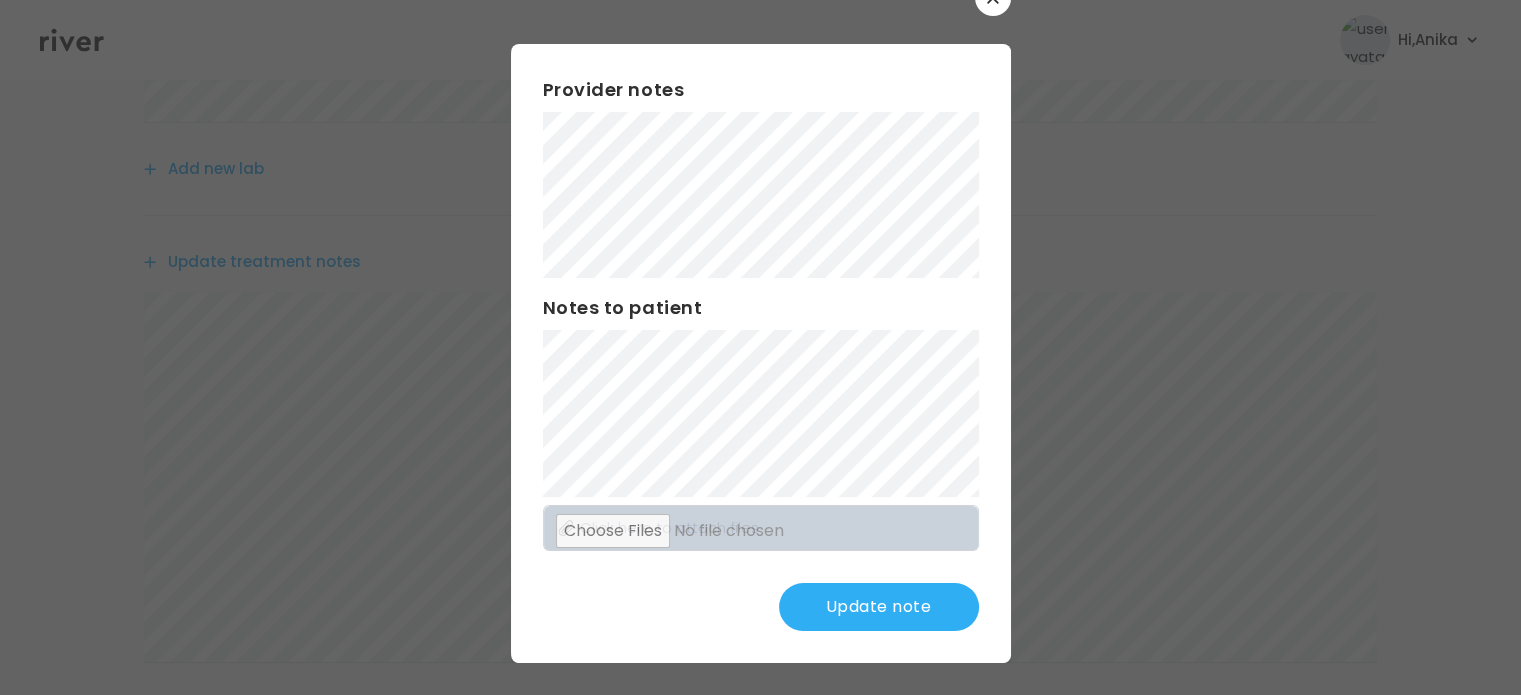 click on "Provider notes Notes to patient Click here to attach files Update note" at bounding box center [761, 353] 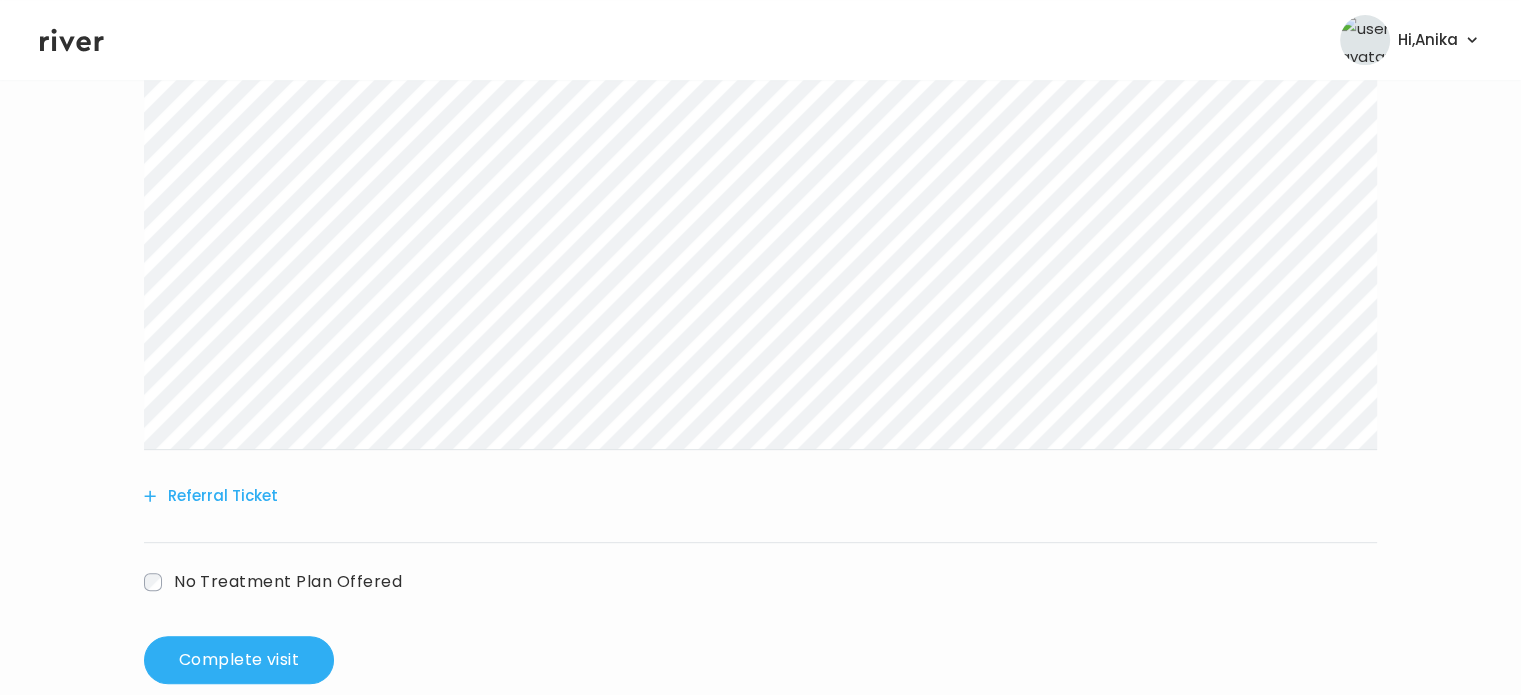 scroll, scrollTop: 744, scrollLeft: 0, axis: vertical 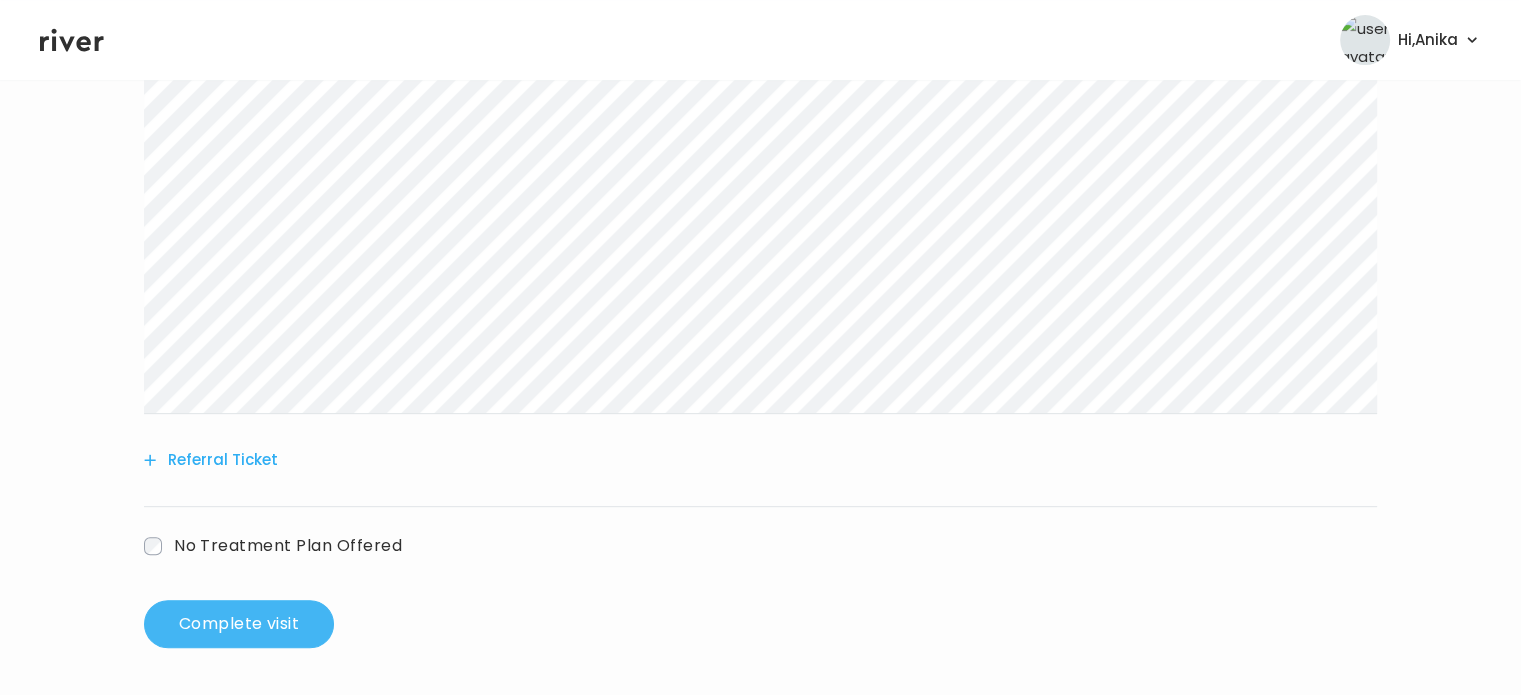 click on "Complete visit" at bounding box center [239, 624] 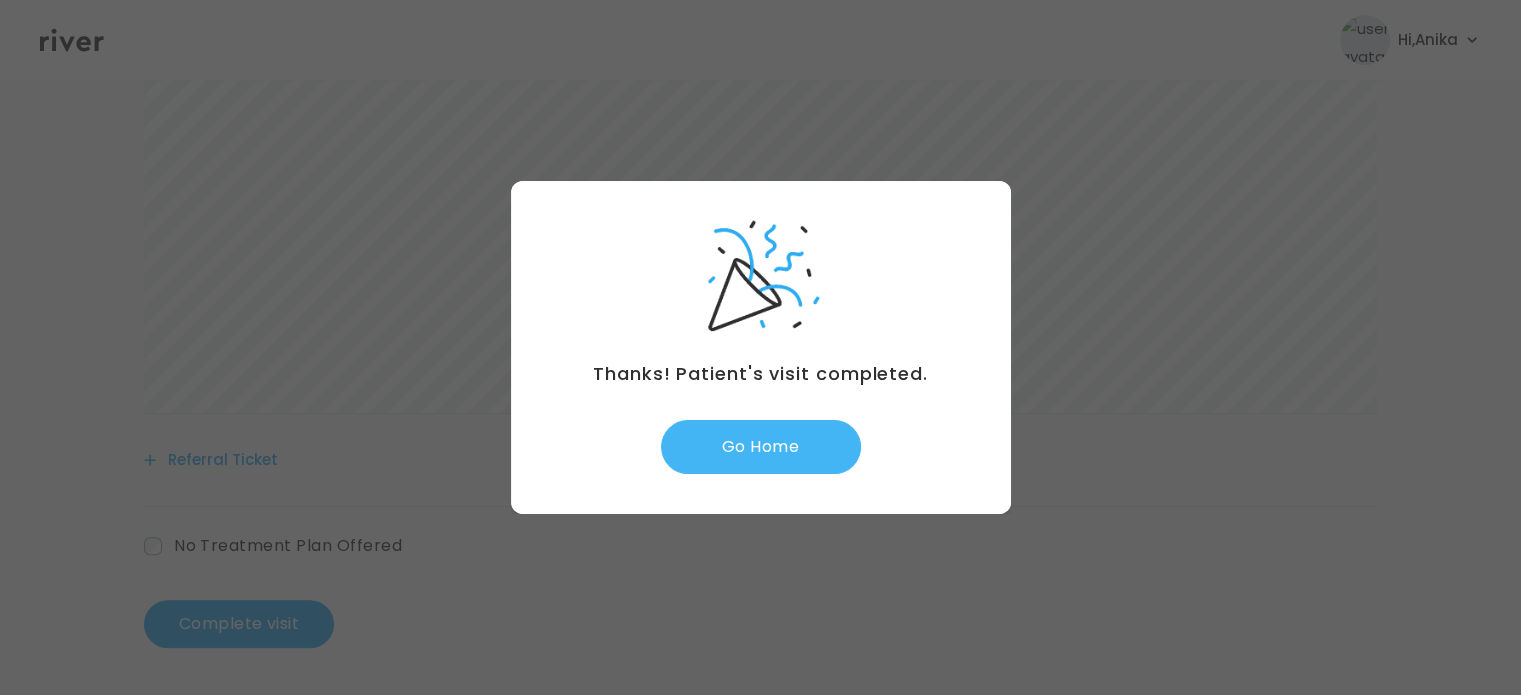 click on "Go Home" at bounding box center [761, 447] 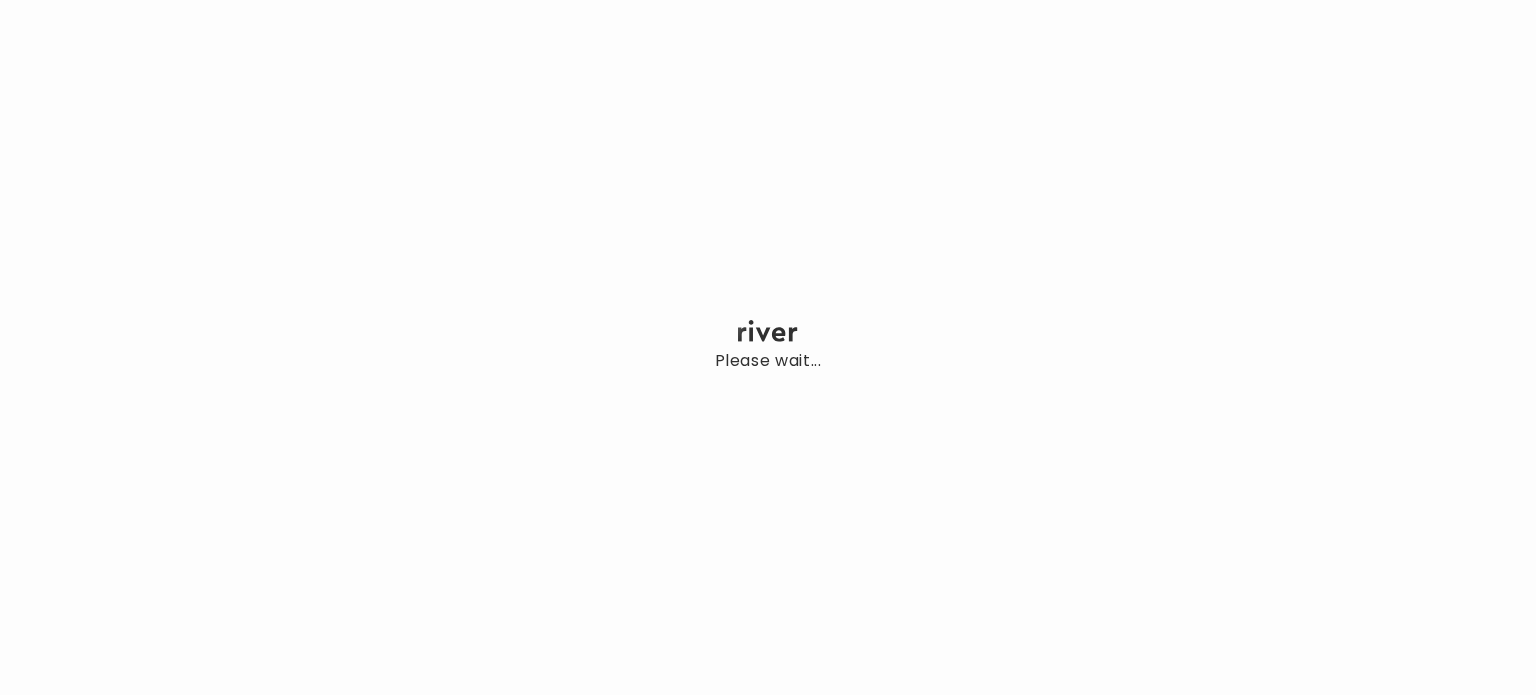 scroll, scrollTop: 0, scrollLeft: 0, axis: both 